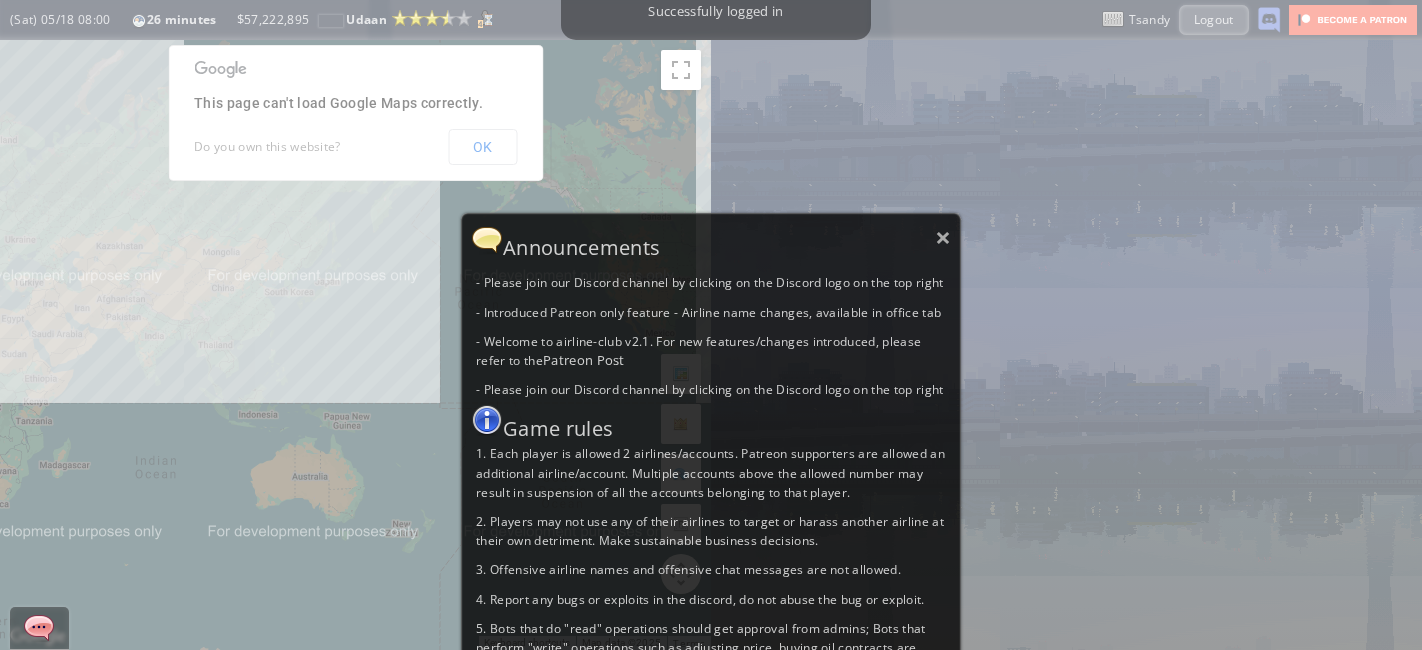 scroll, scrollTop: 0, scrollLeft: 0, axis: both 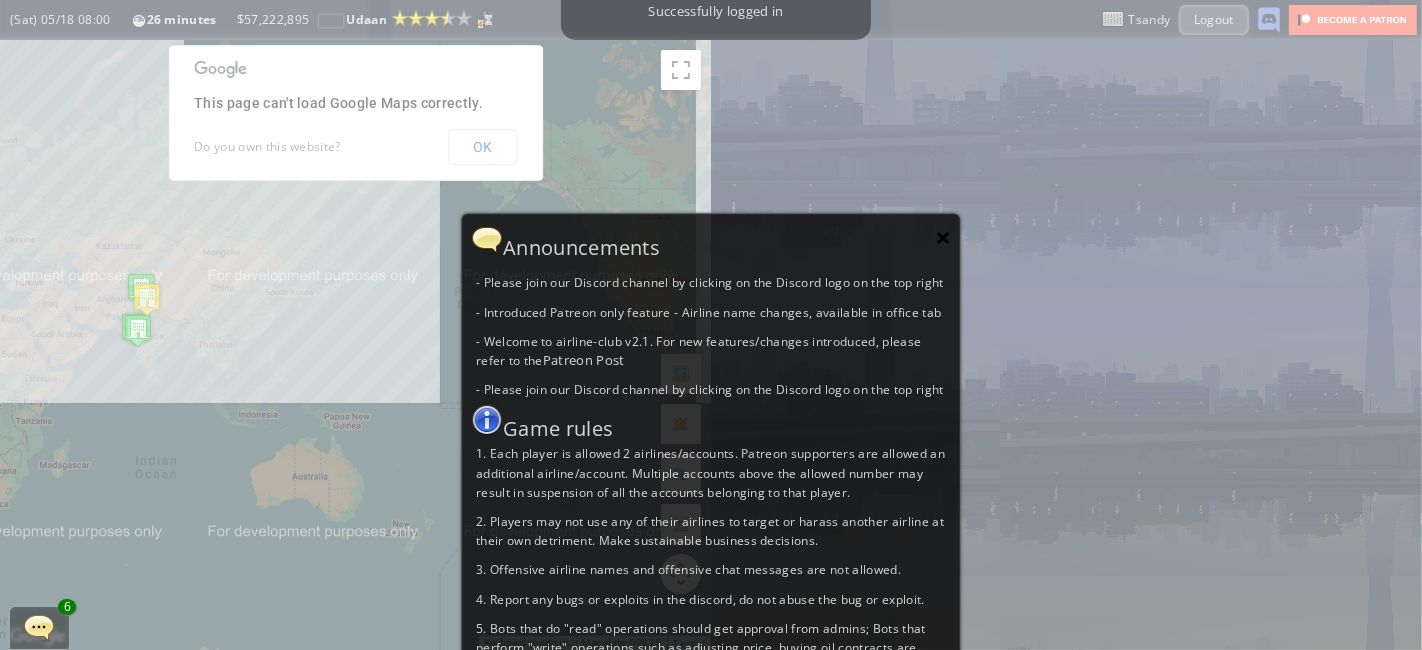 click on "×" at bounding box center (943, 237) 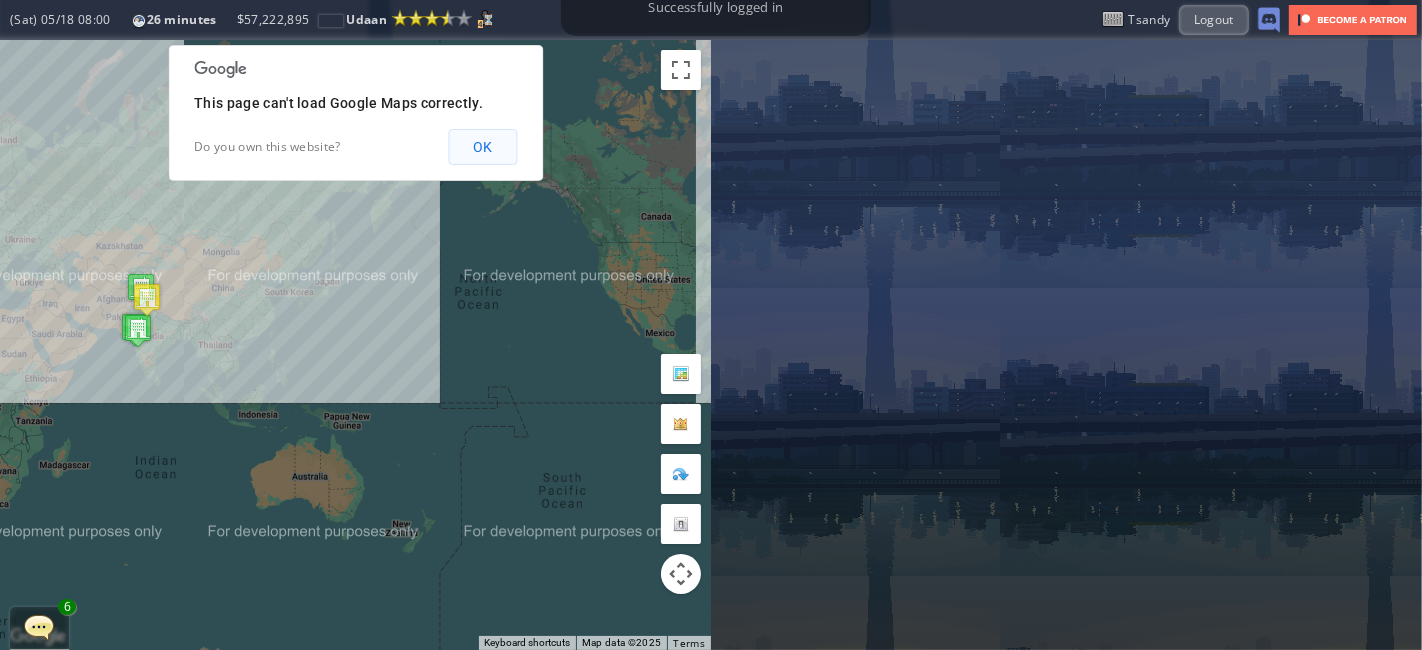 click on "OK" at bounding box center [482, 147] 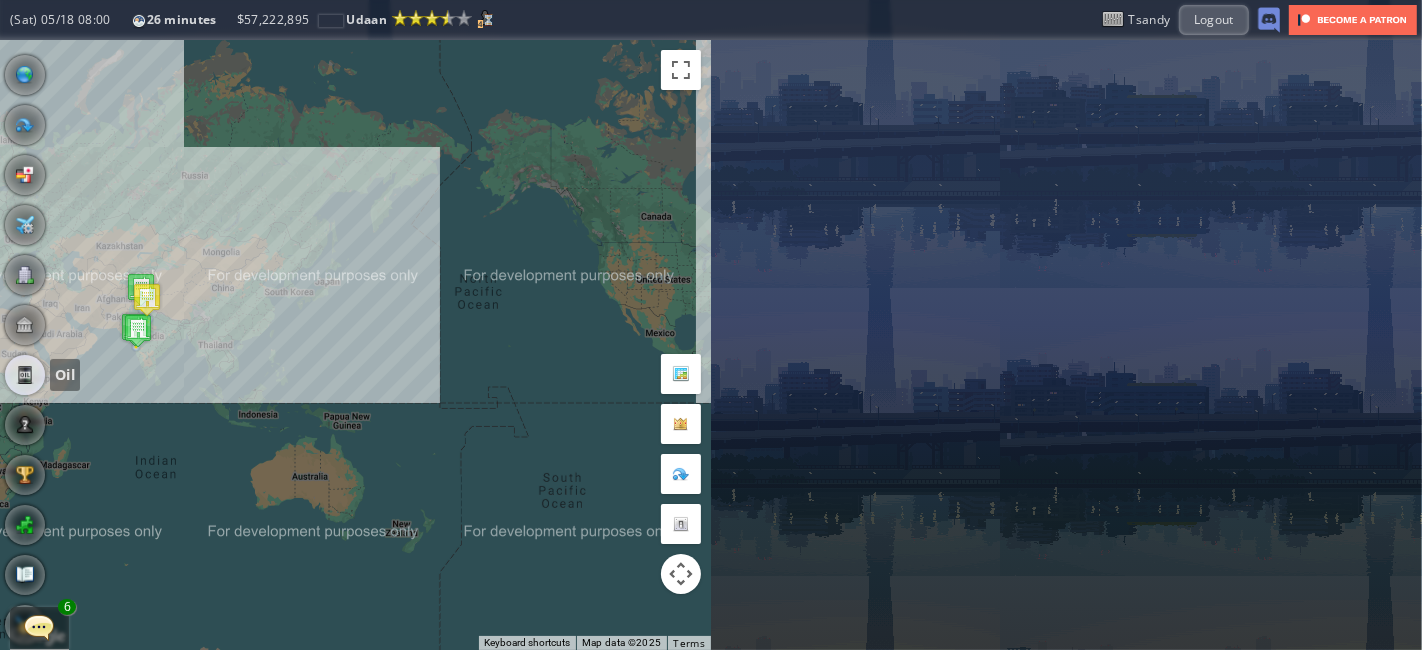 click at bounding box center (25, 375) 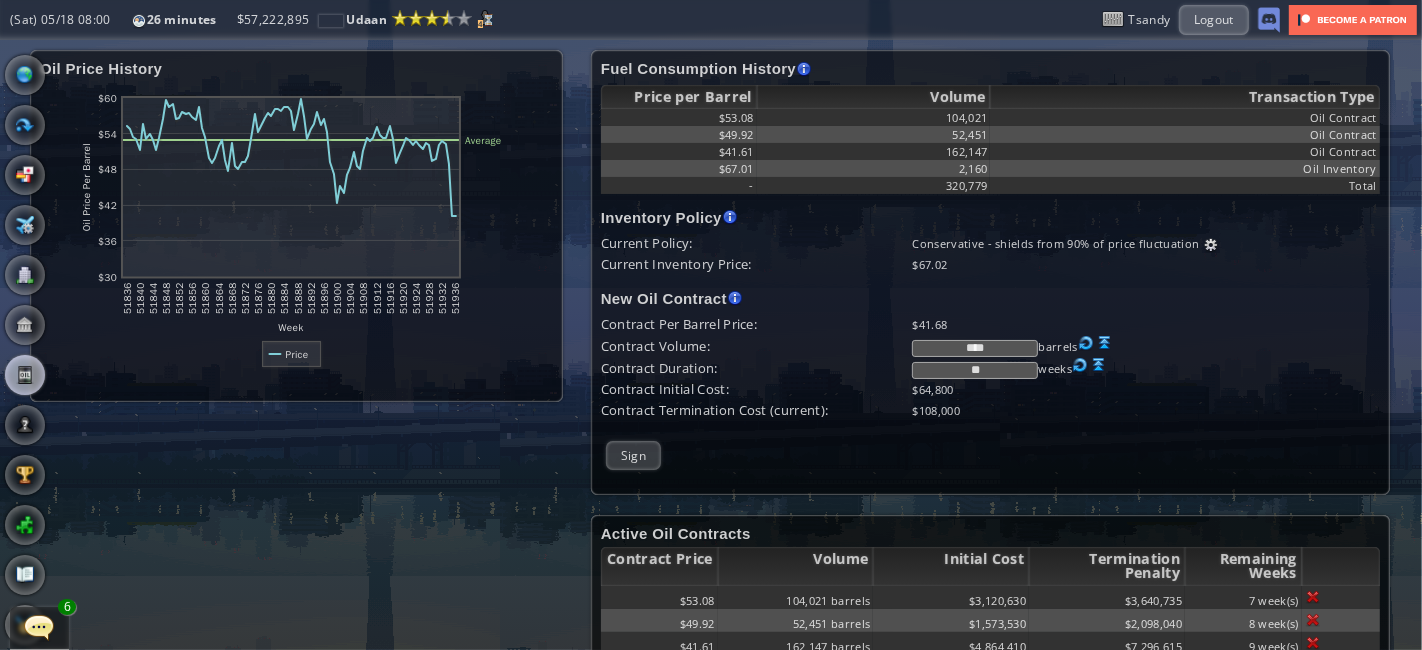 scroll, scrollTop: 34, scrollLeft: 0, axis: vertical 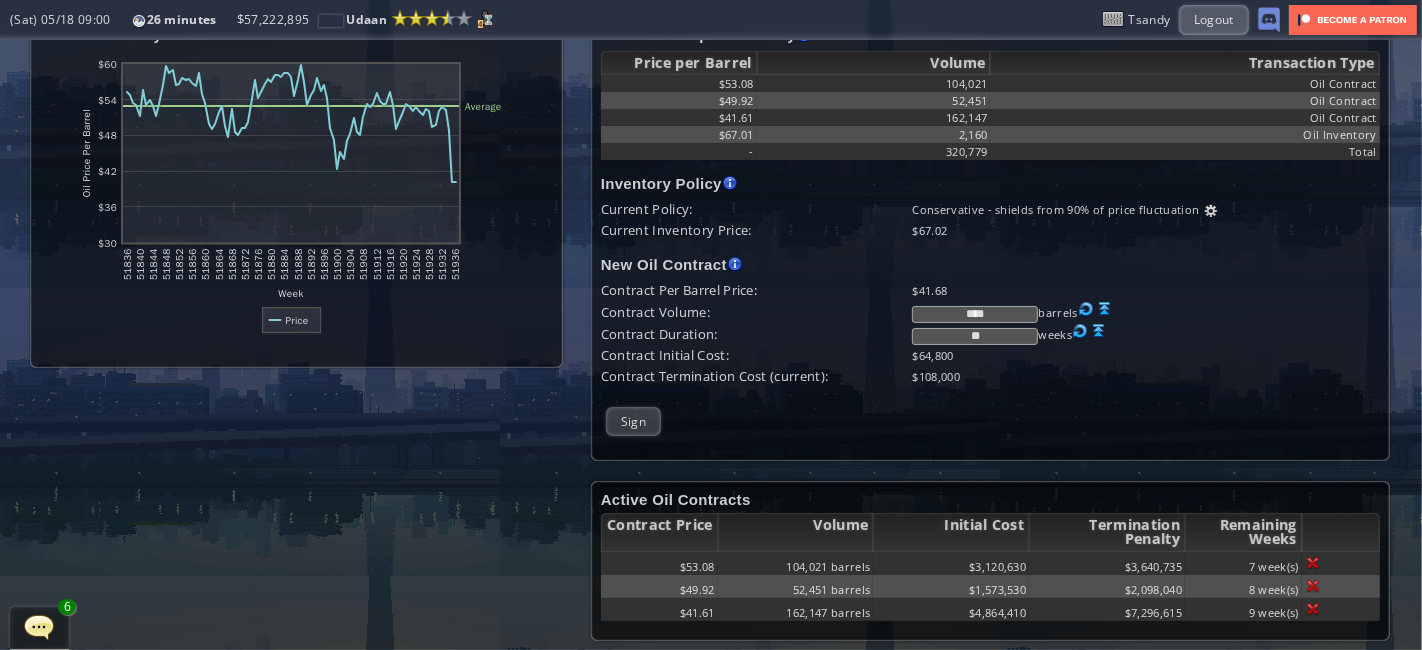 click on "**" at bounding box center (975, 336) 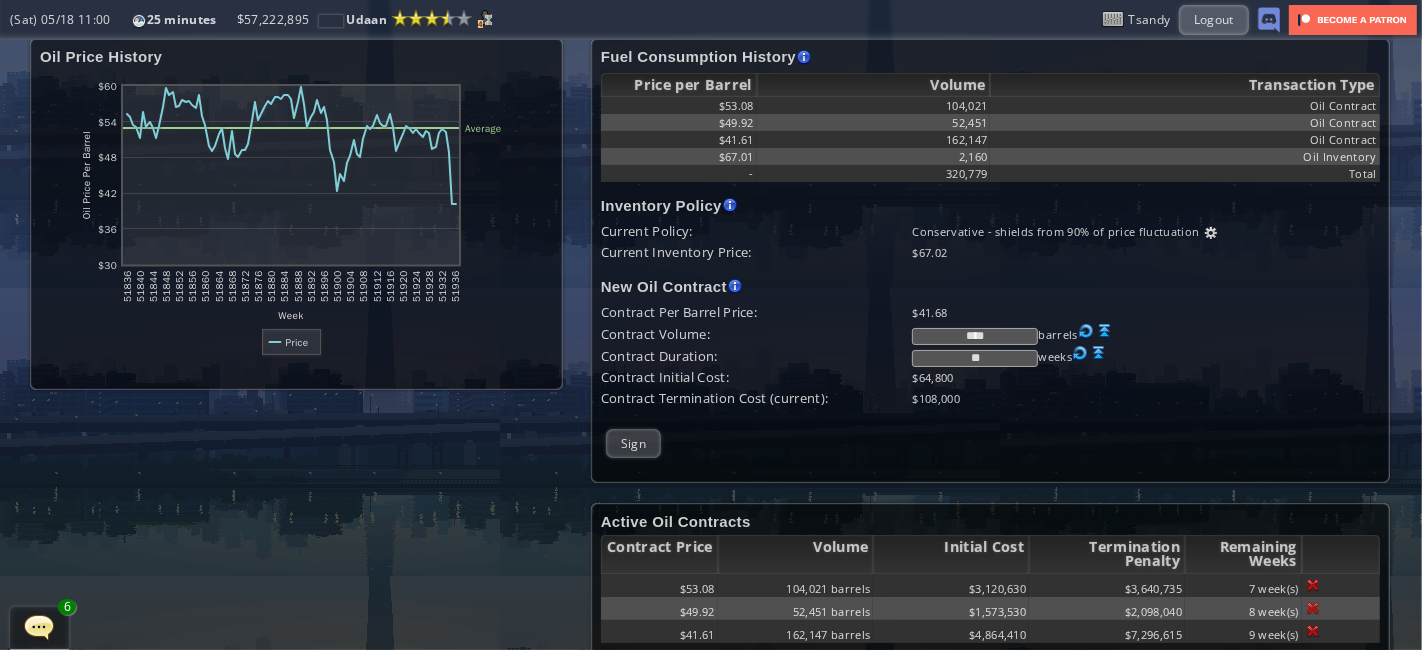 scroll, scrollTop: 34, scrollLeft: 0, axis: vertical 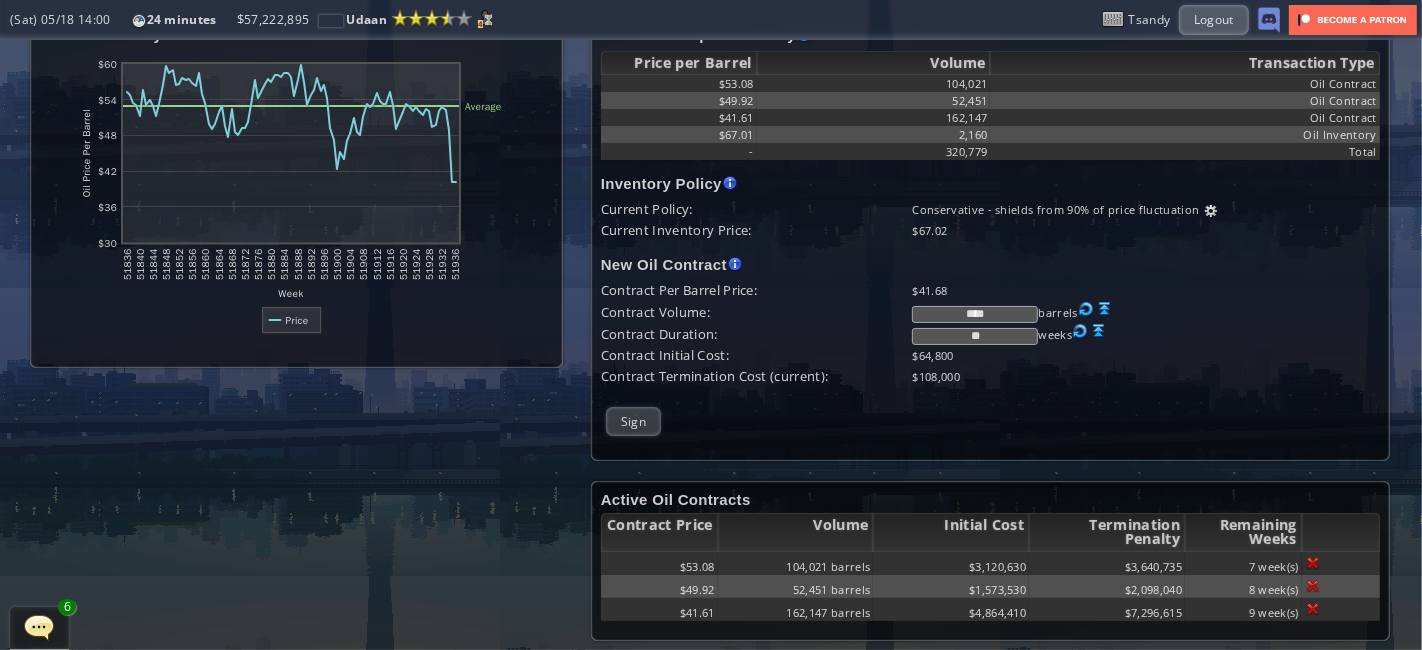 click at bounding box center [1313, 563] 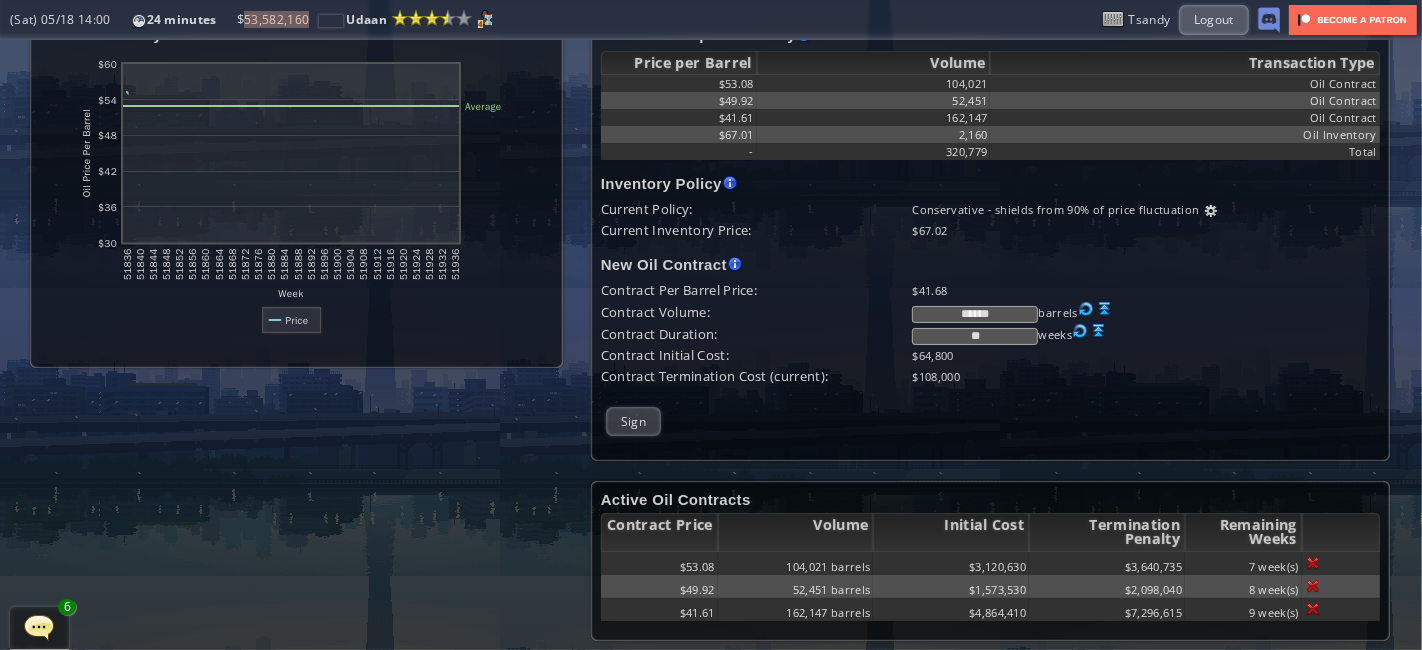 scroll, scrollTop: 11, scrollLeft: 0, axis: vertical 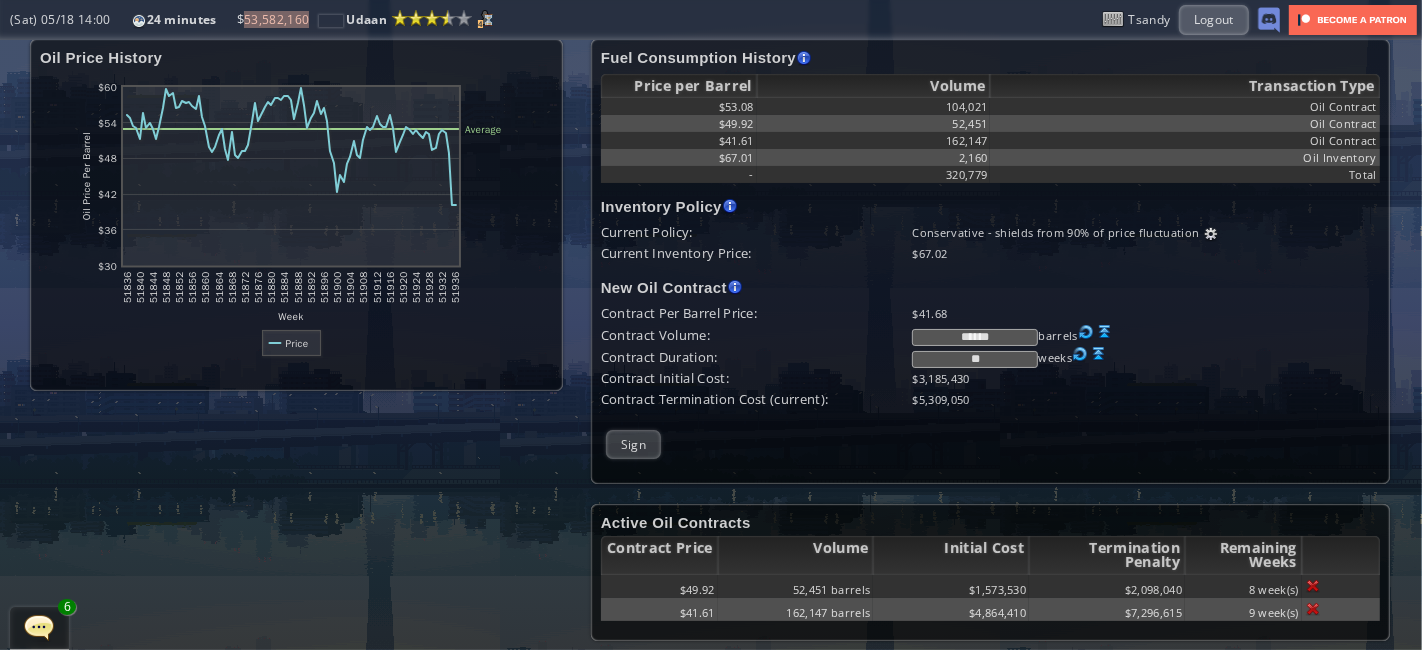 click on "**" at bounding box center [975, 359] 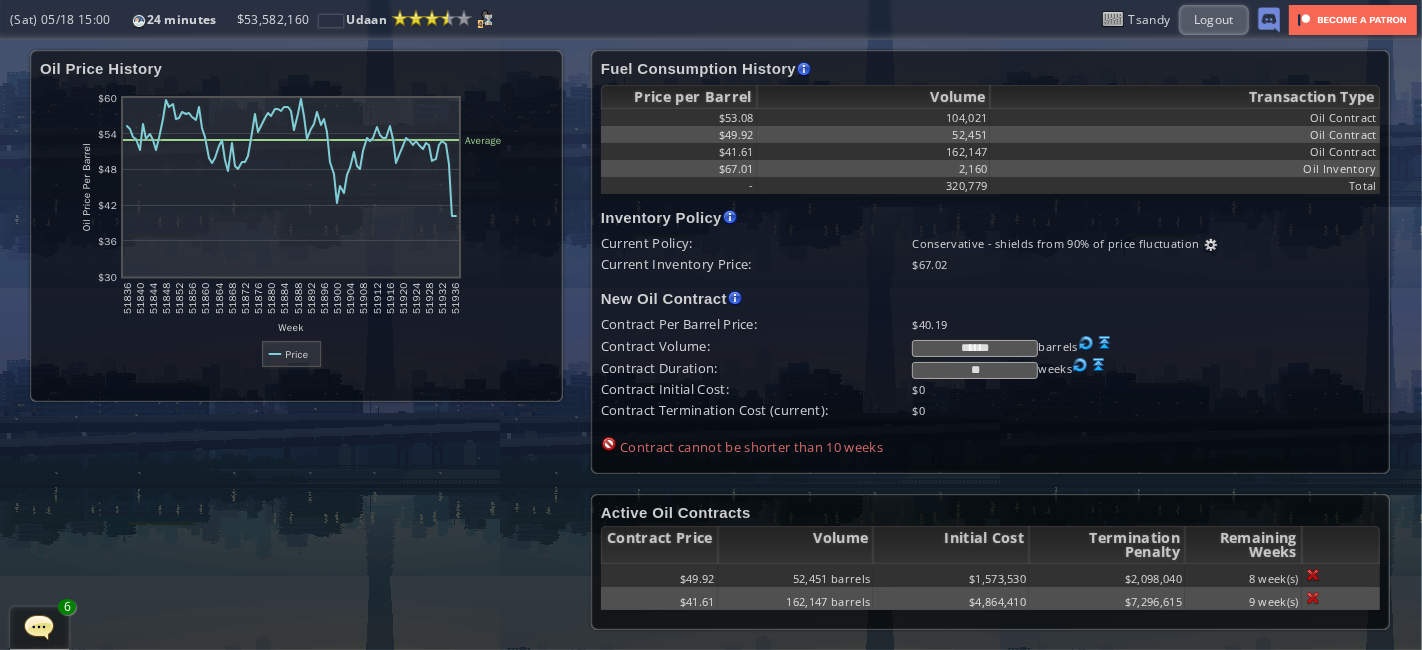scroll, scrollTop: 0, scrollLeft: 0, axis: both 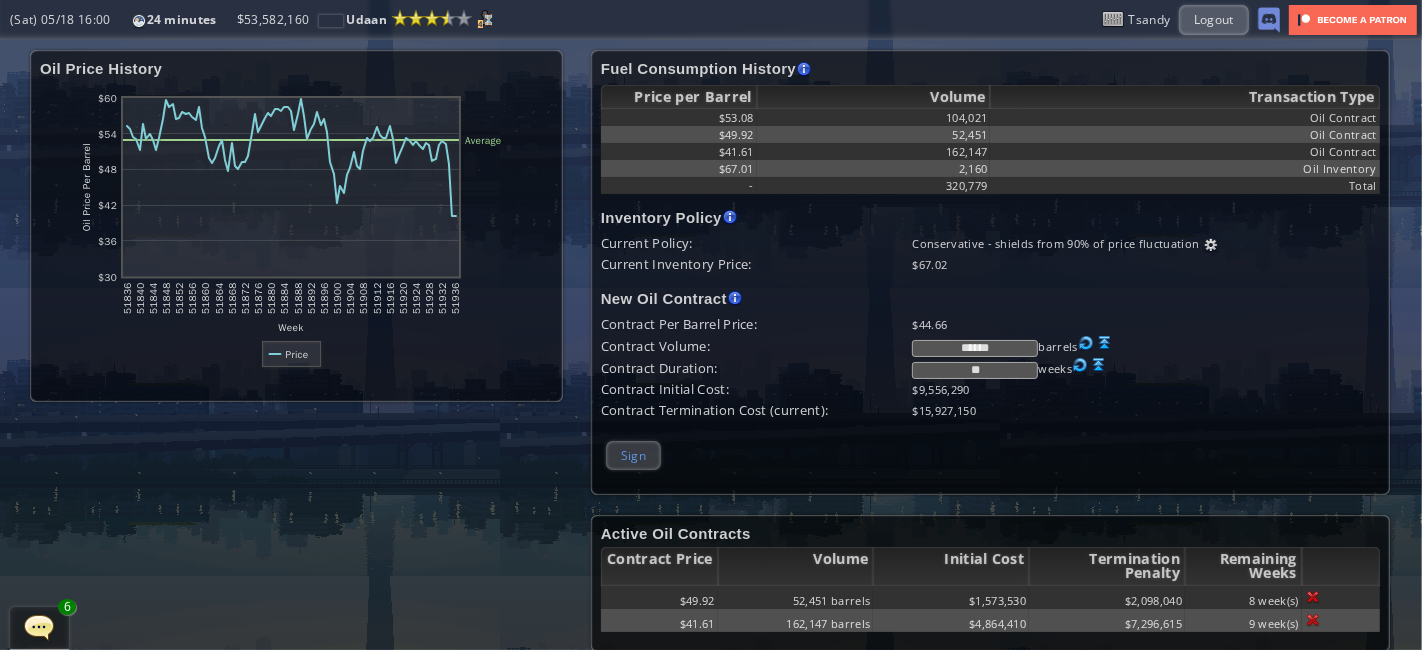 type on "**" 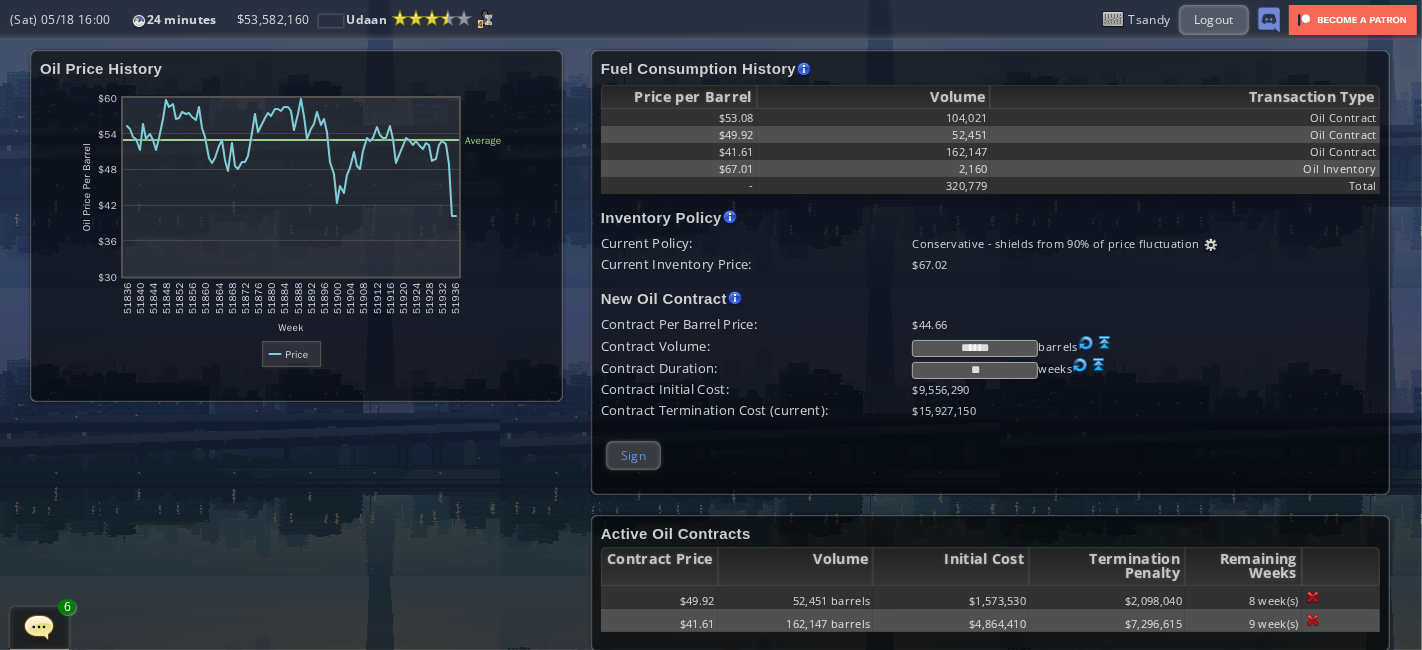 click on "Sign" at bounding box center [633, 455] 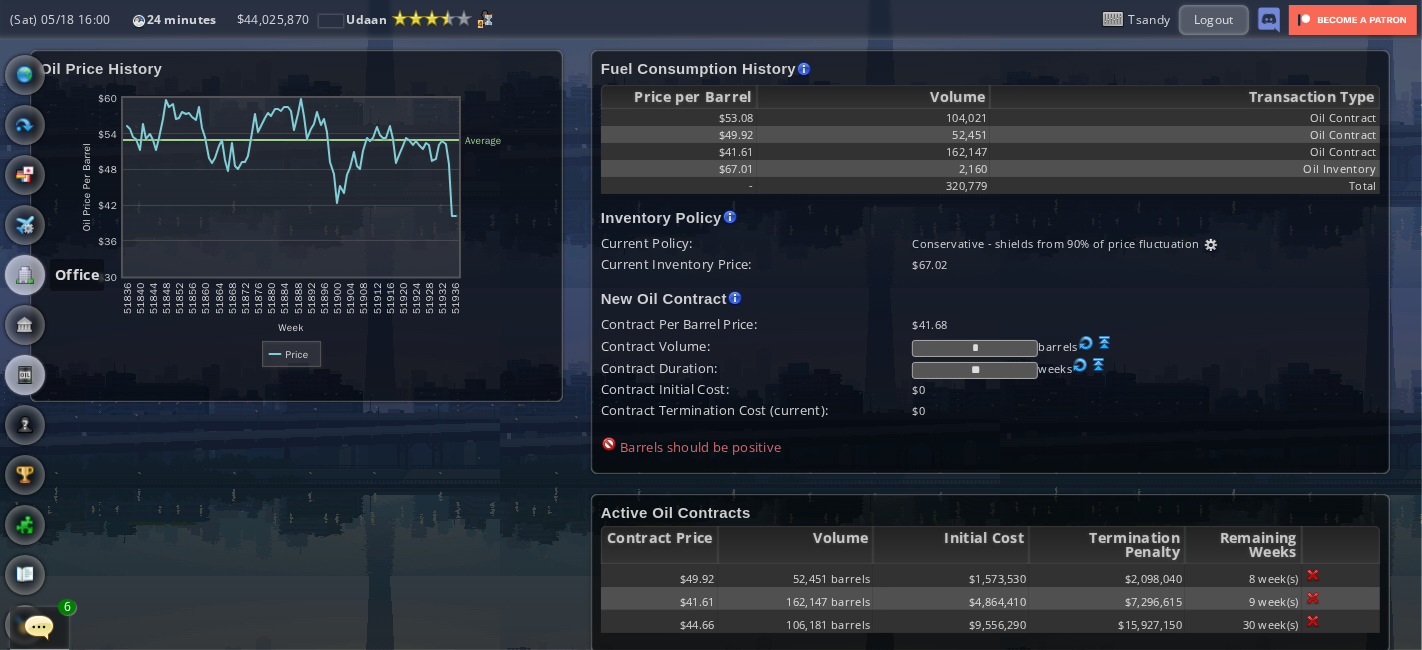 click at bounding box center (25, 275) 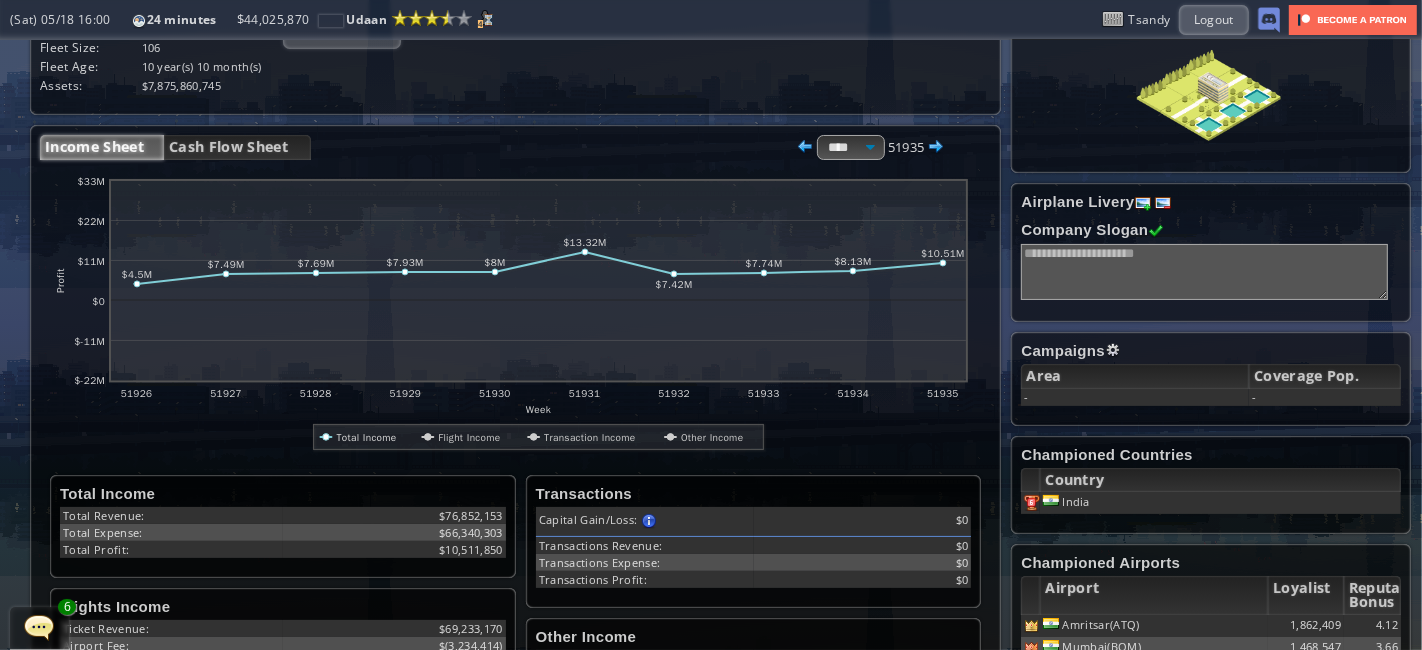 scroll, scrollTop: 171, scrollLeft: 0, axis: vertical 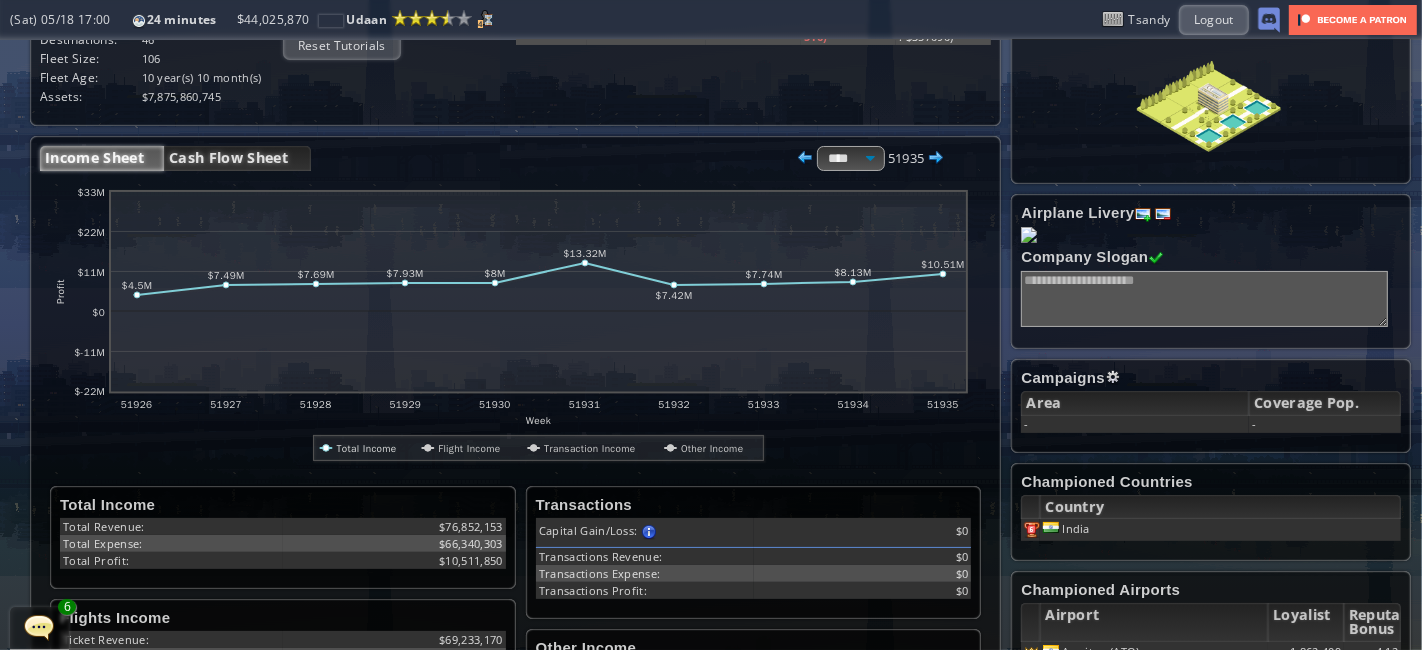 click on "Cash Flow Sheet" at bounding box center (237, 158) 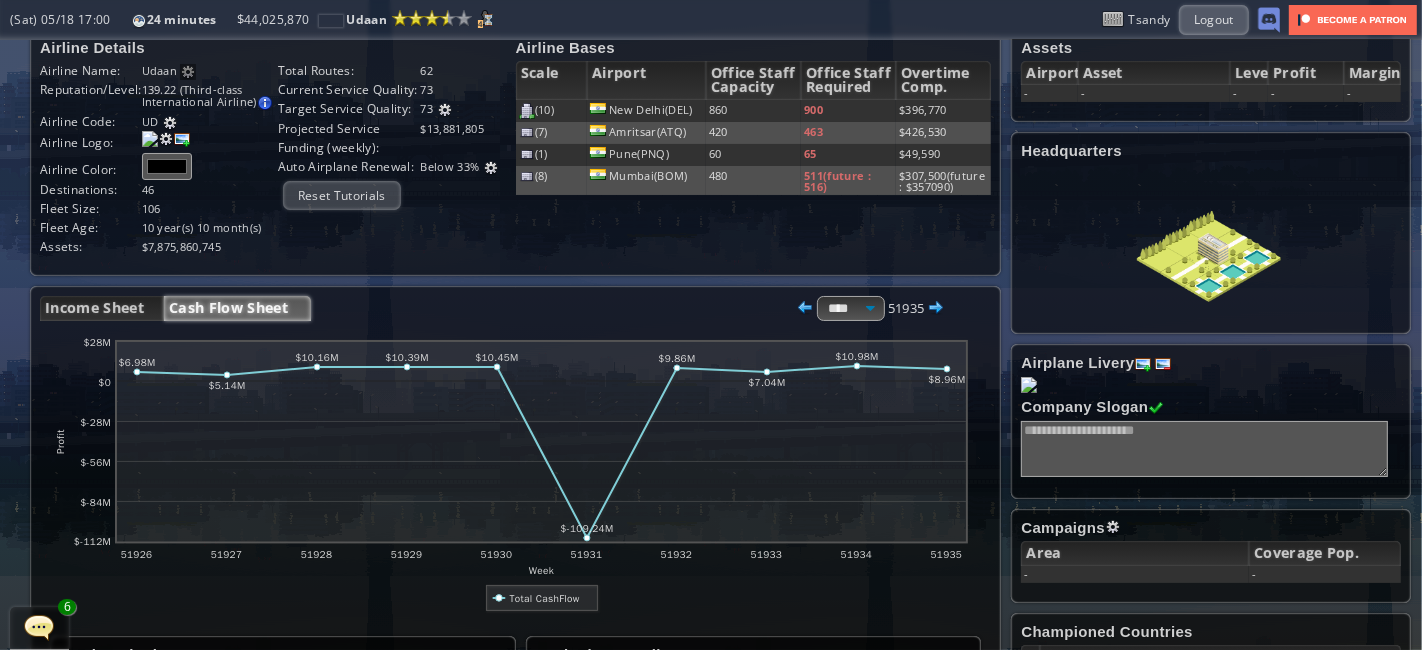 scroll, scrollTop: 0, scrollLeft: 0, axis: both 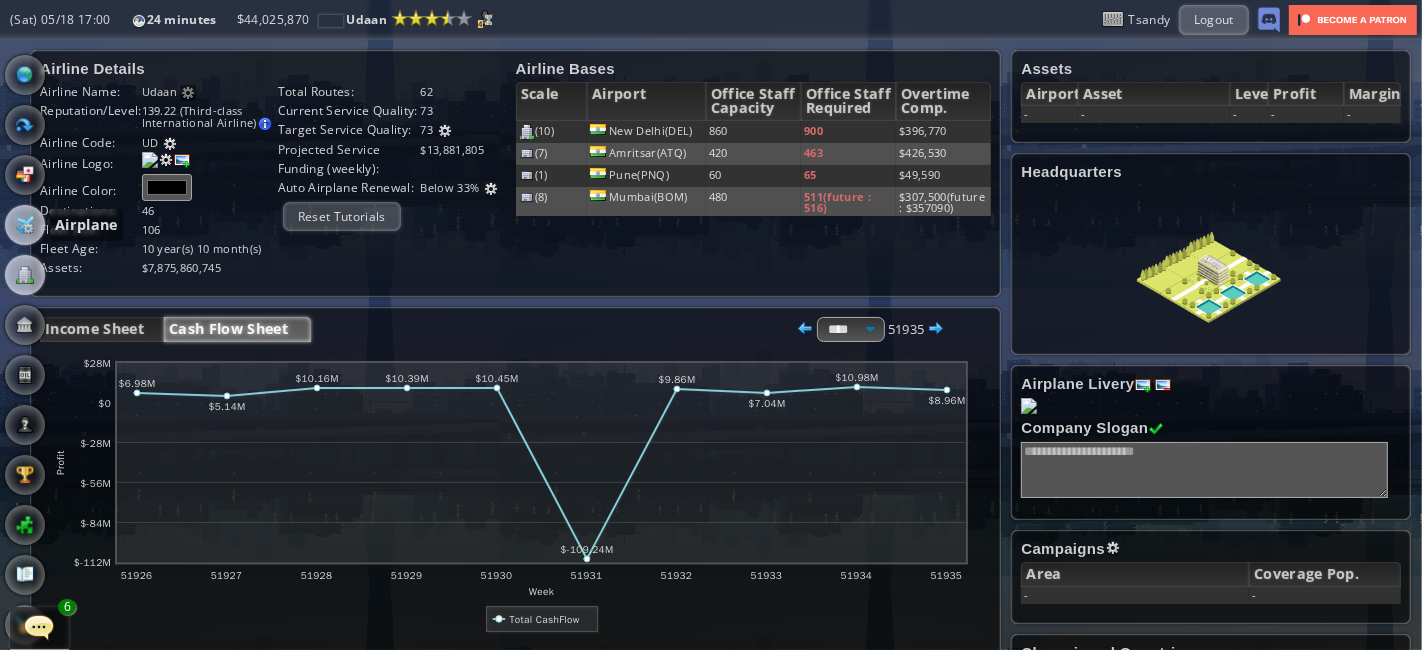 click at bounding box center [25, 225] 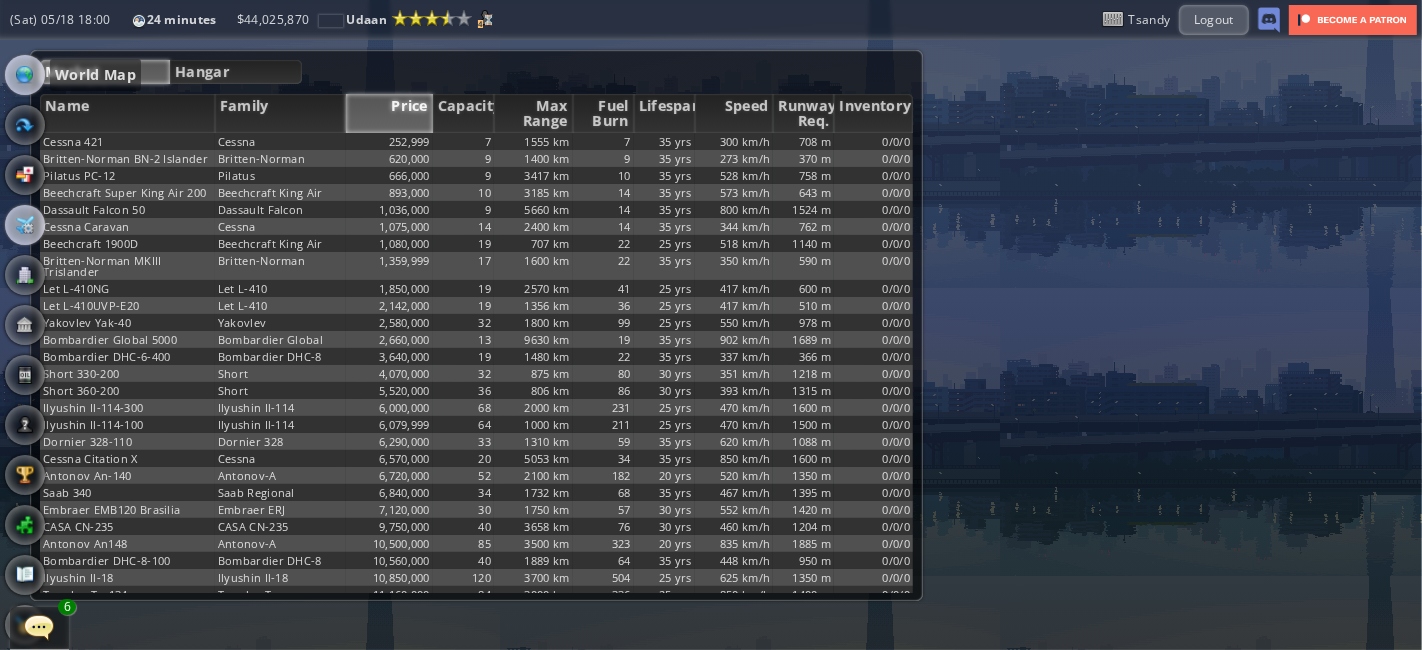 click at bounding box center [25, 75] 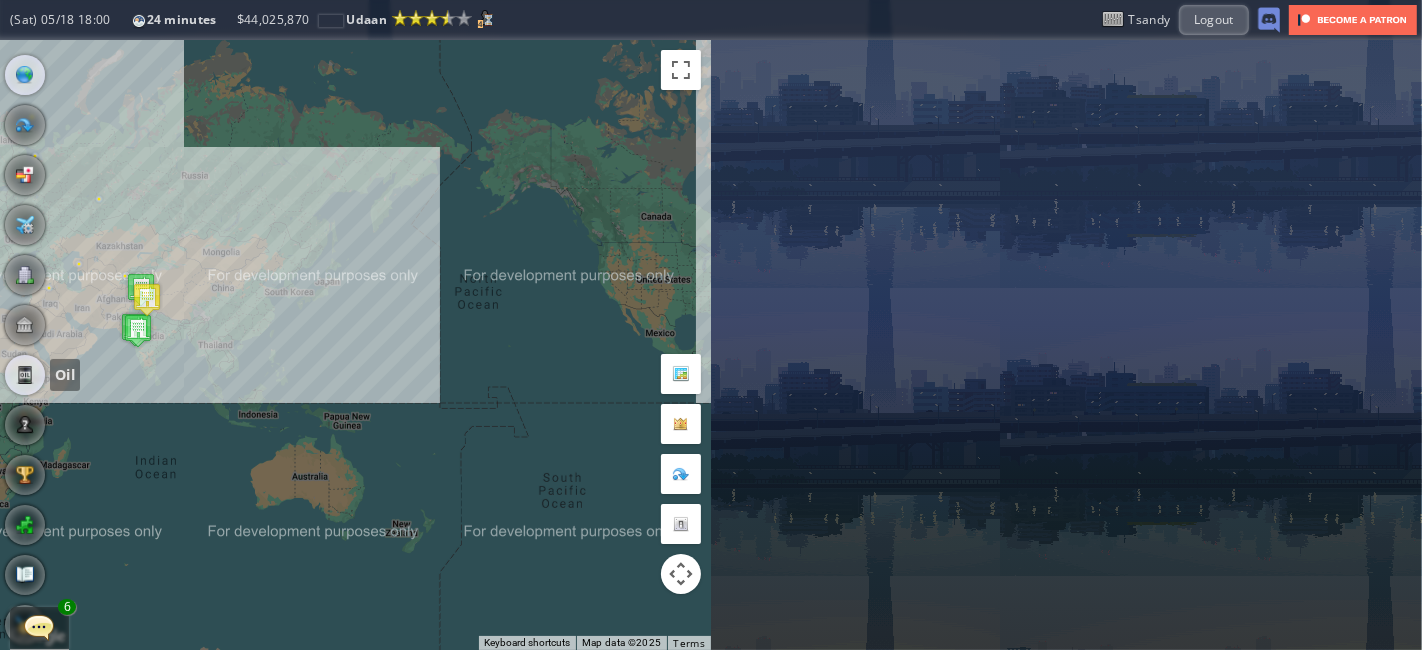 click at bounding box center [25, 375] 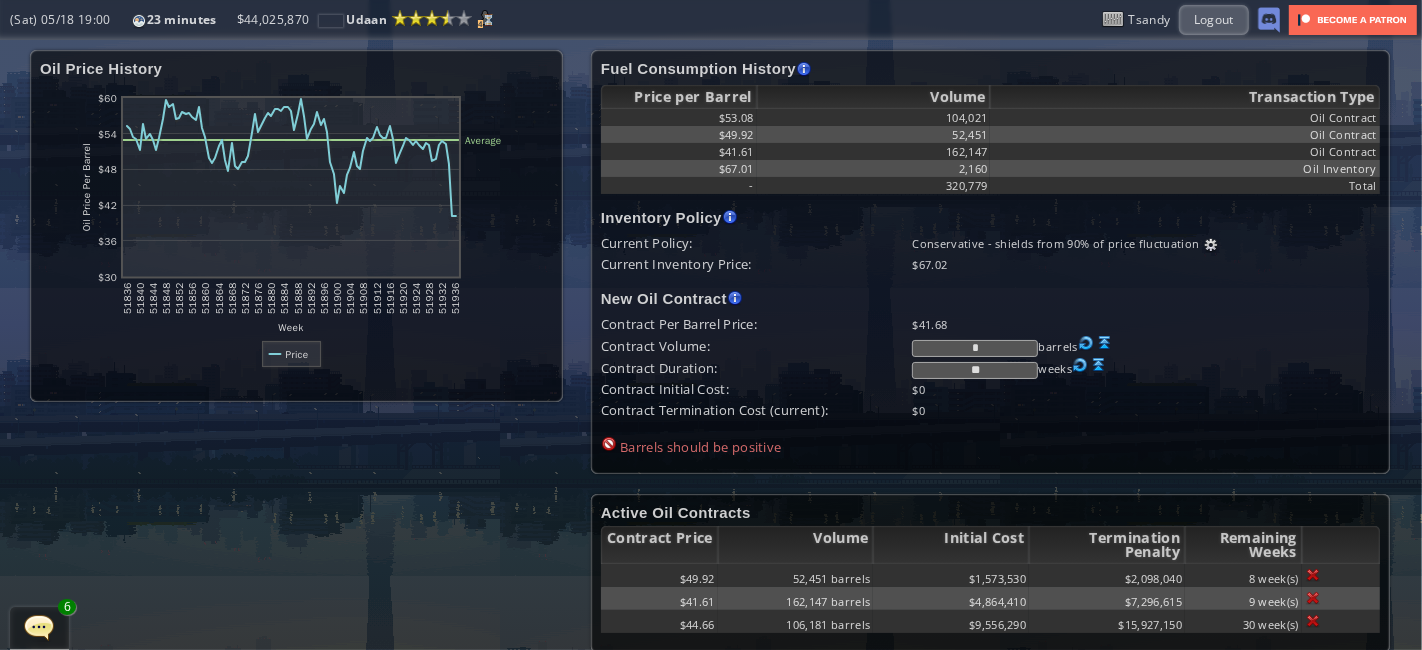 click at bounding box center (39, 627) 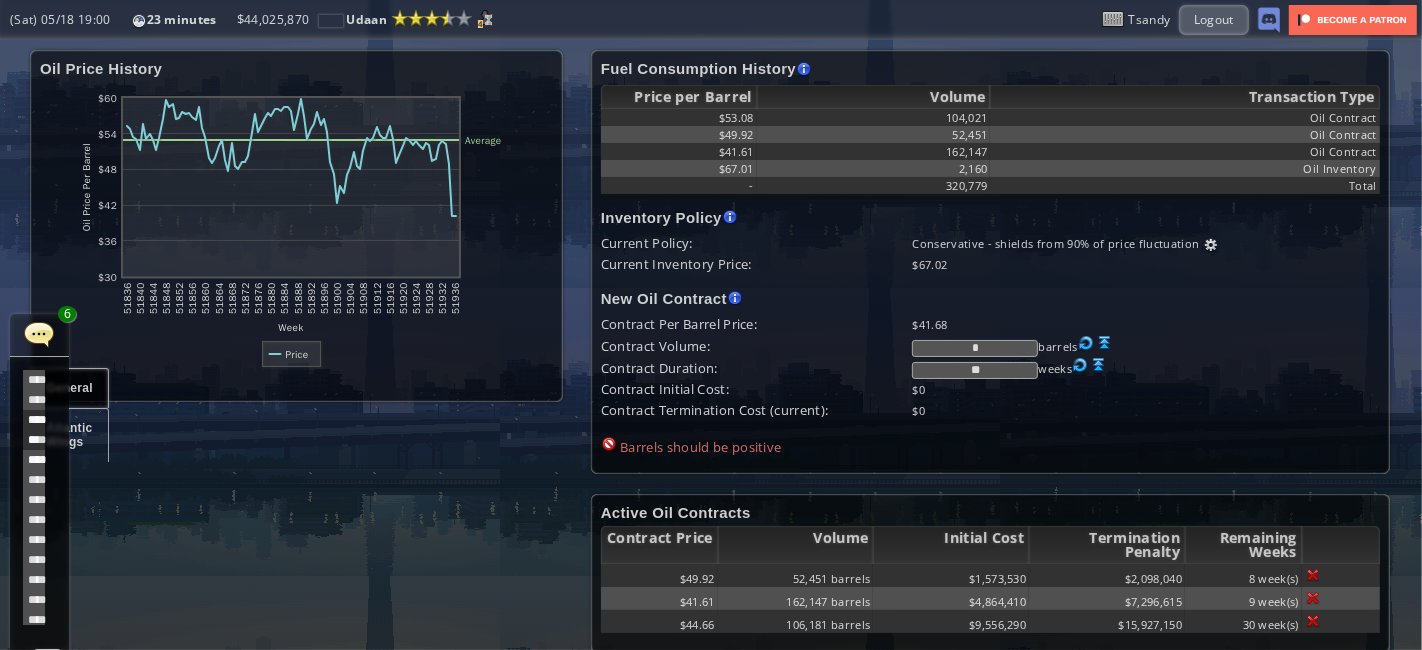 scroll, scrollTop: 520, scrollLeft: 0, axis: vertical 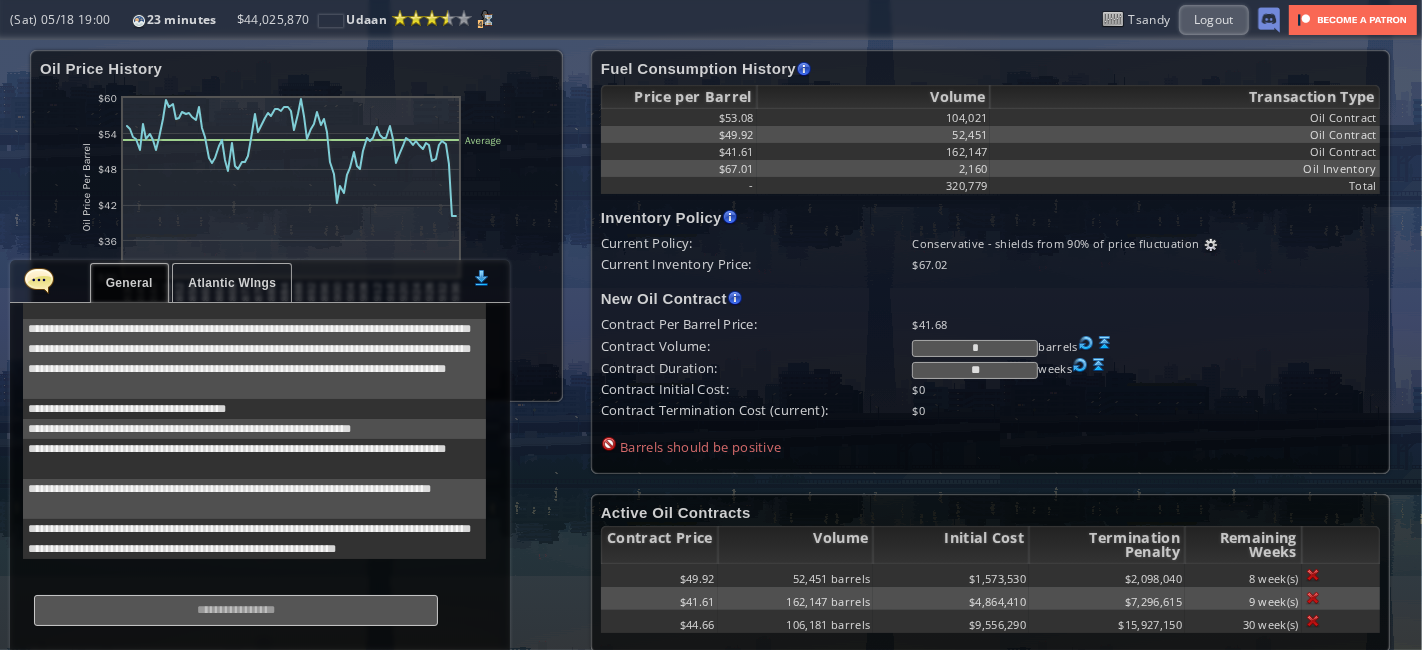 click at bounding box center (236, 610) 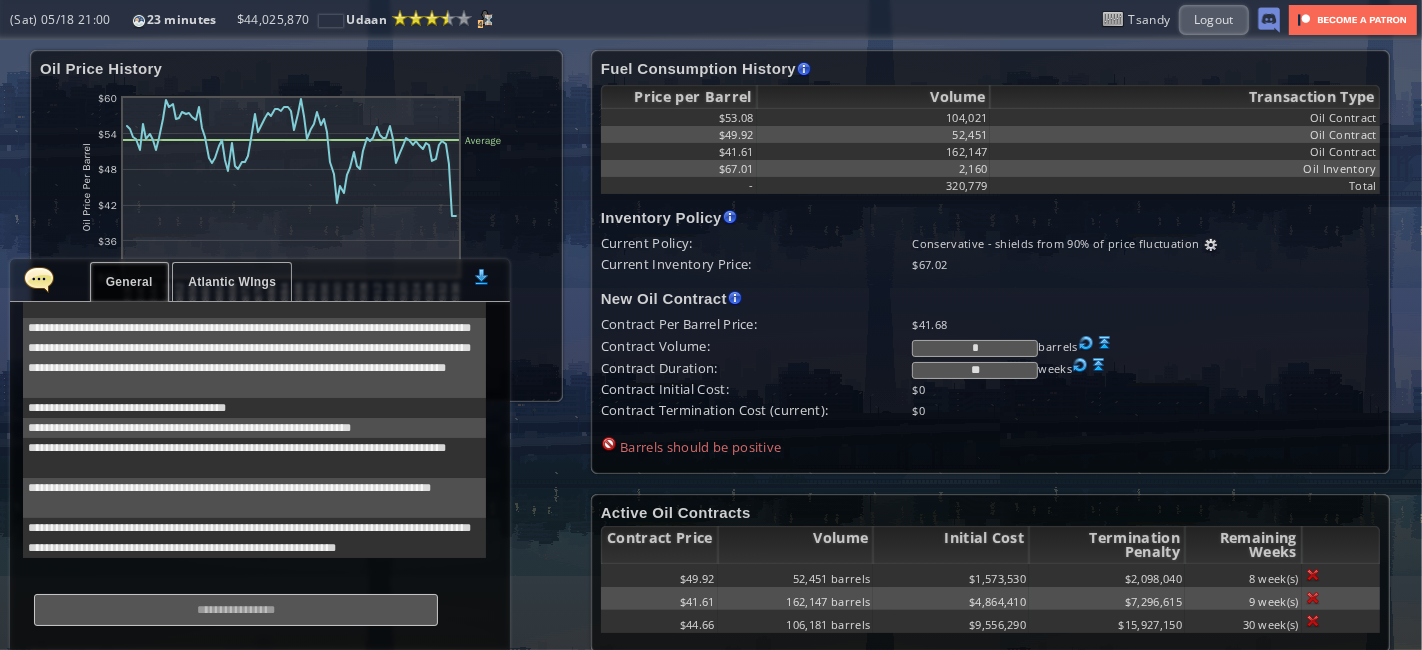 scroll, scrollTop: 0, scrollLeft: 0, axis: both 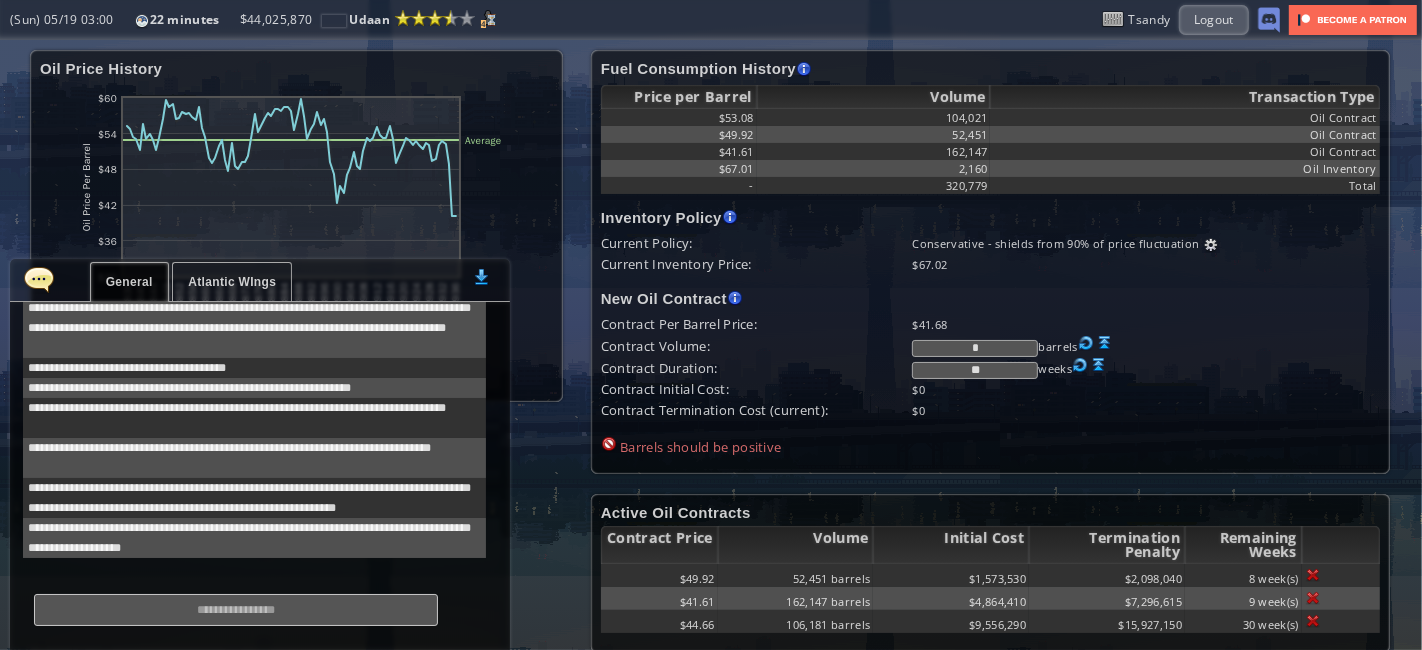 click at bounding box center (236, 610) 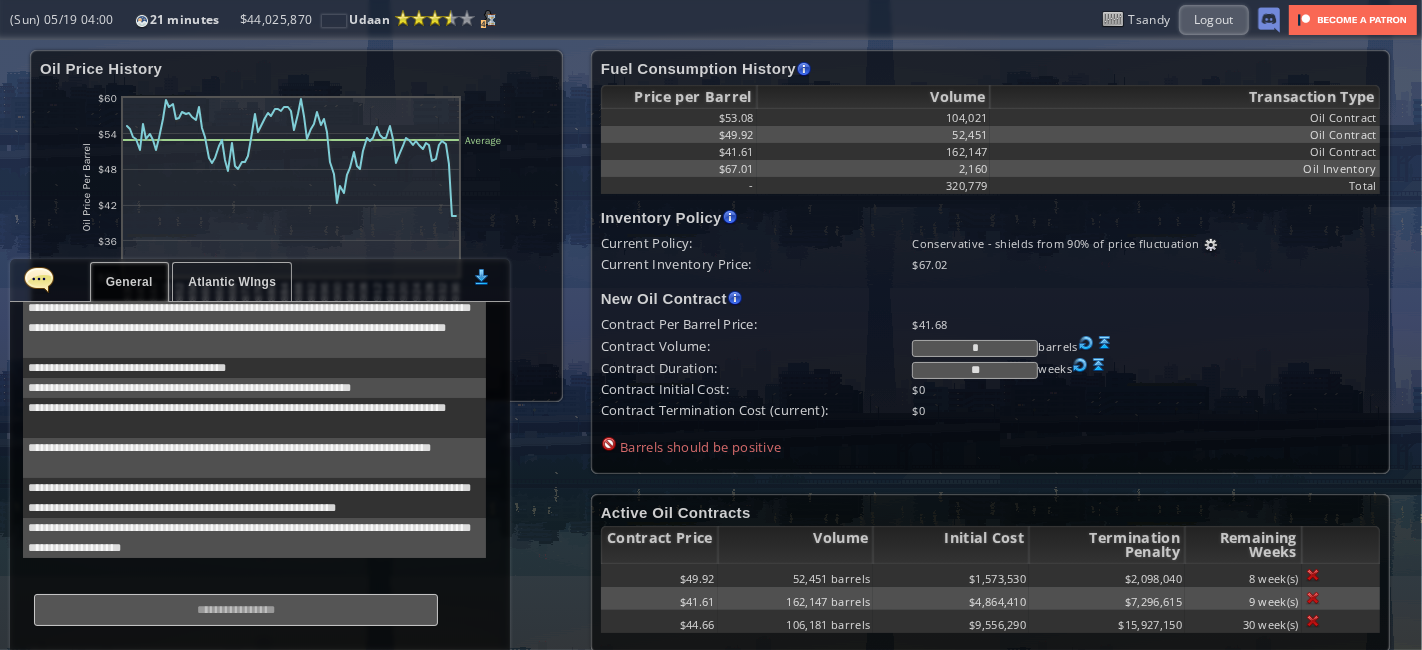 click at bounding box center (236, 610) 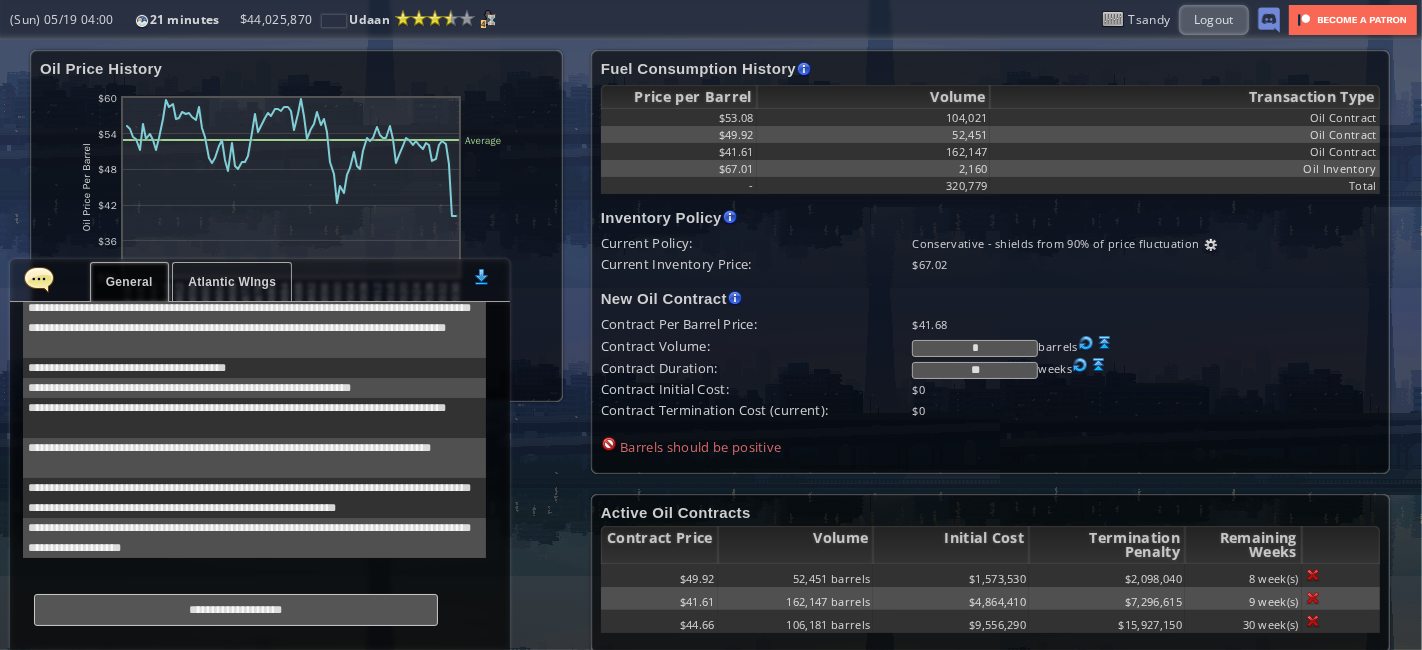 type on "**********" 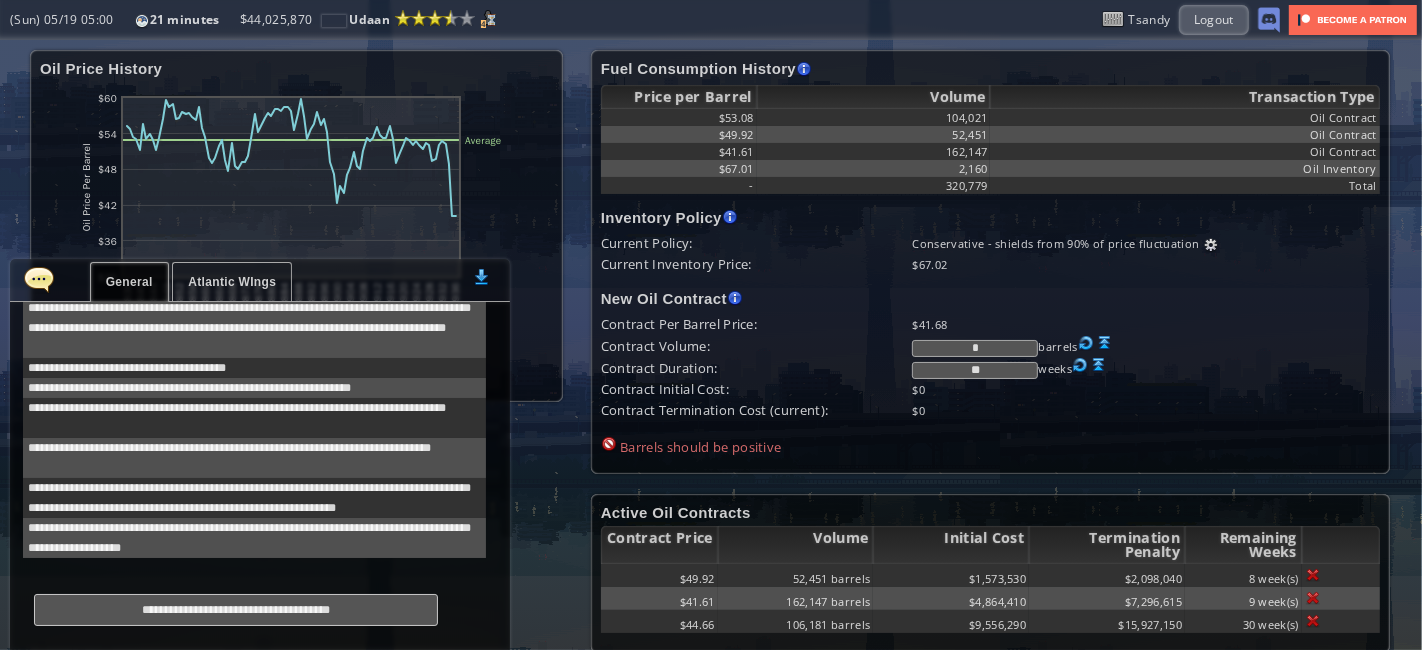 type 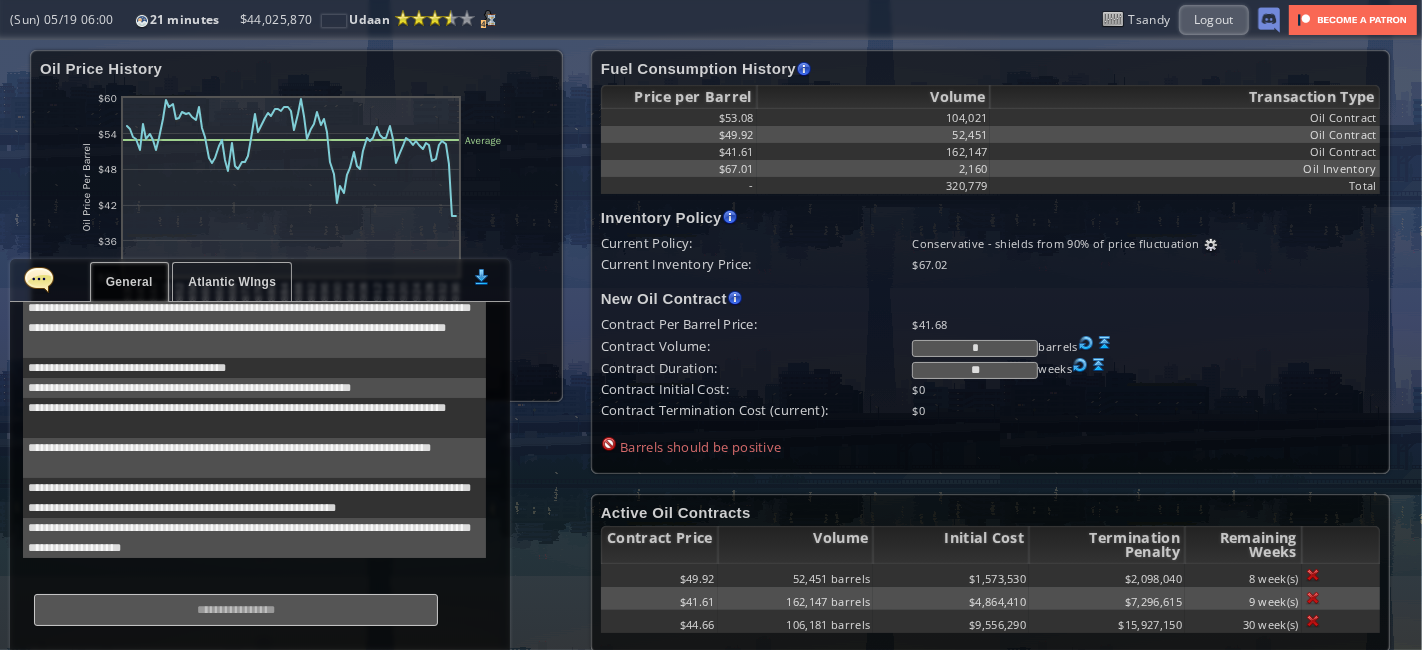 click at bounding box center (39, 279) 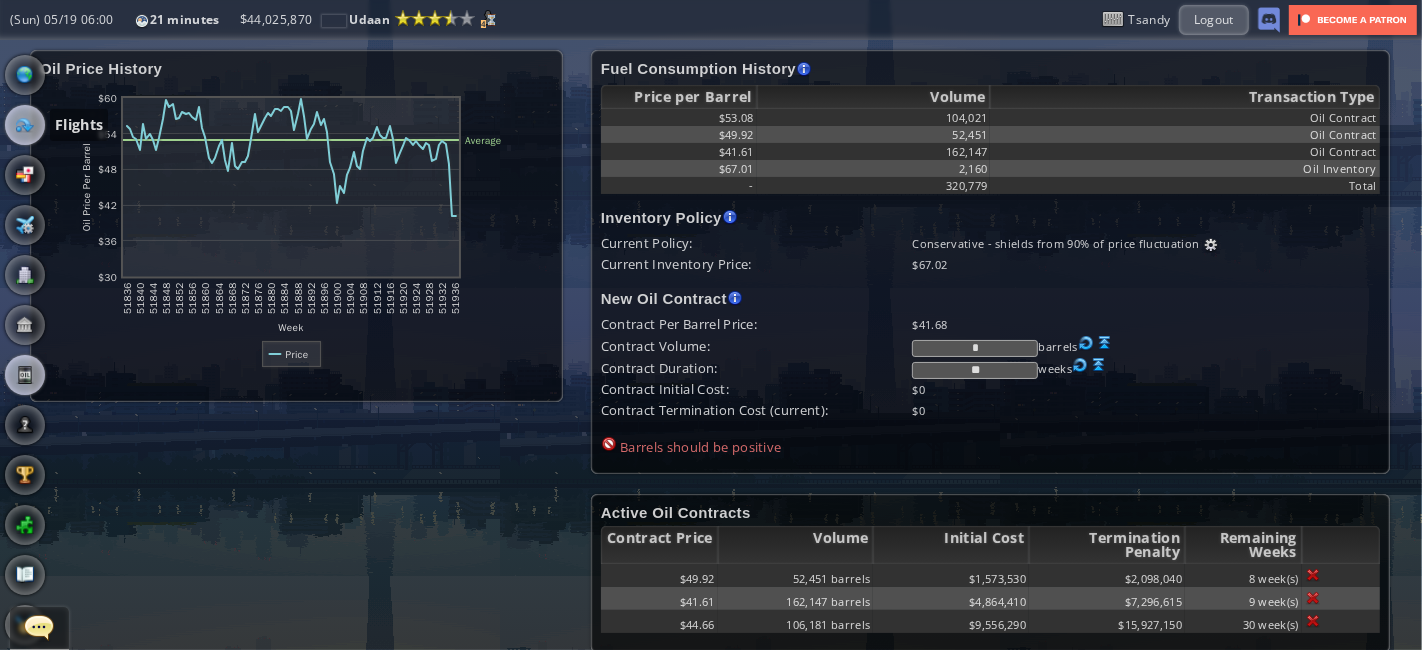 click at bounding box center [25, 125] 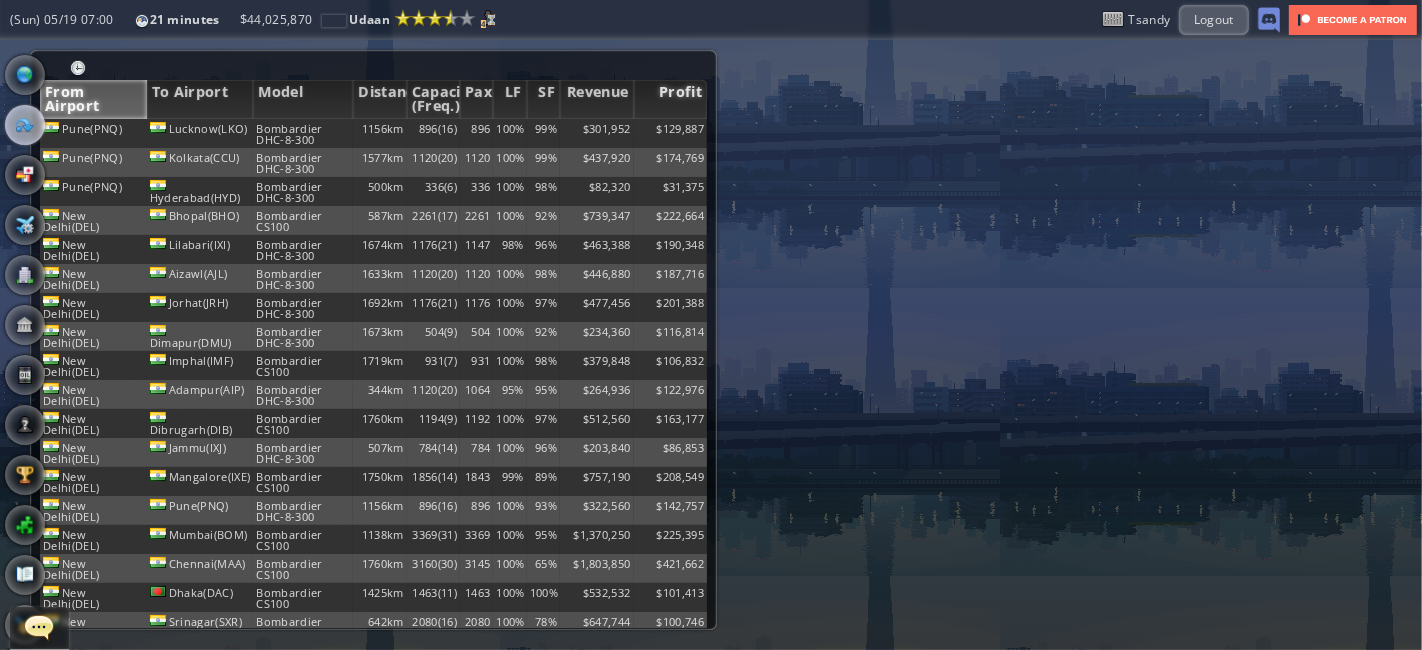 click on "Profit" at bounding box center [670, 99] 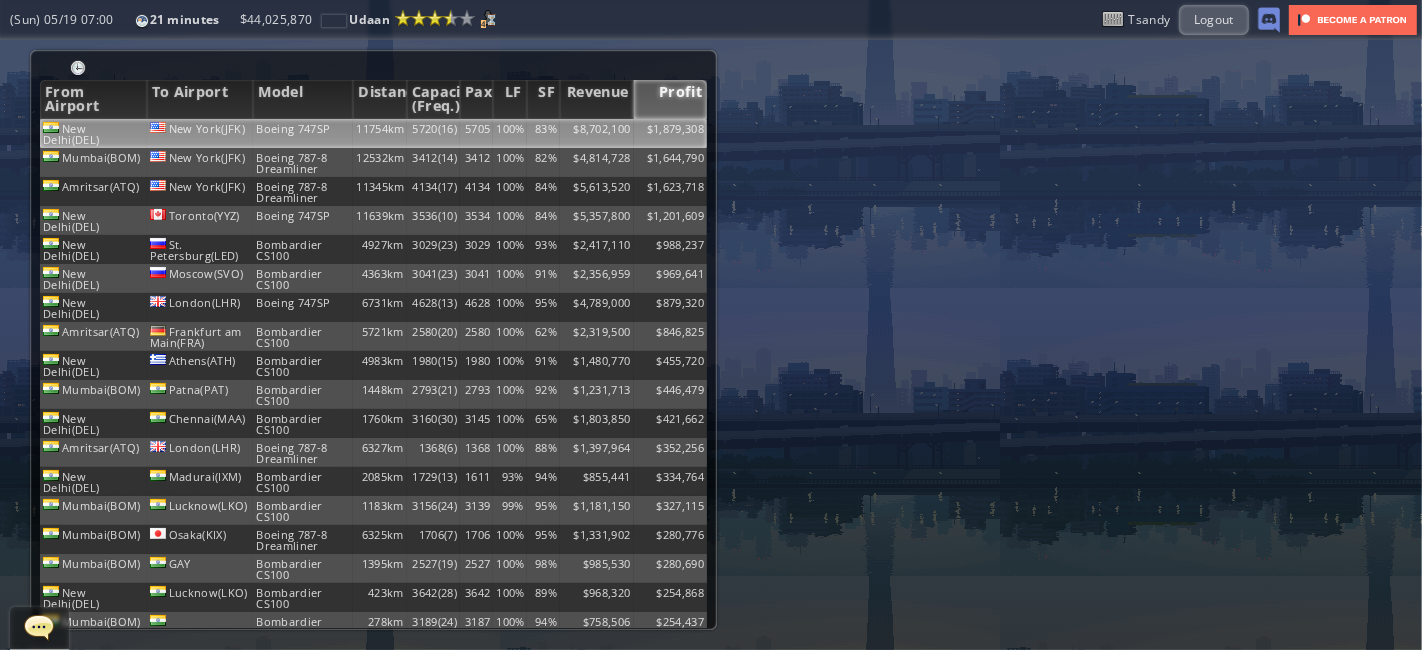 click on "Boeing 747SP" at bounding box center [303, 133] 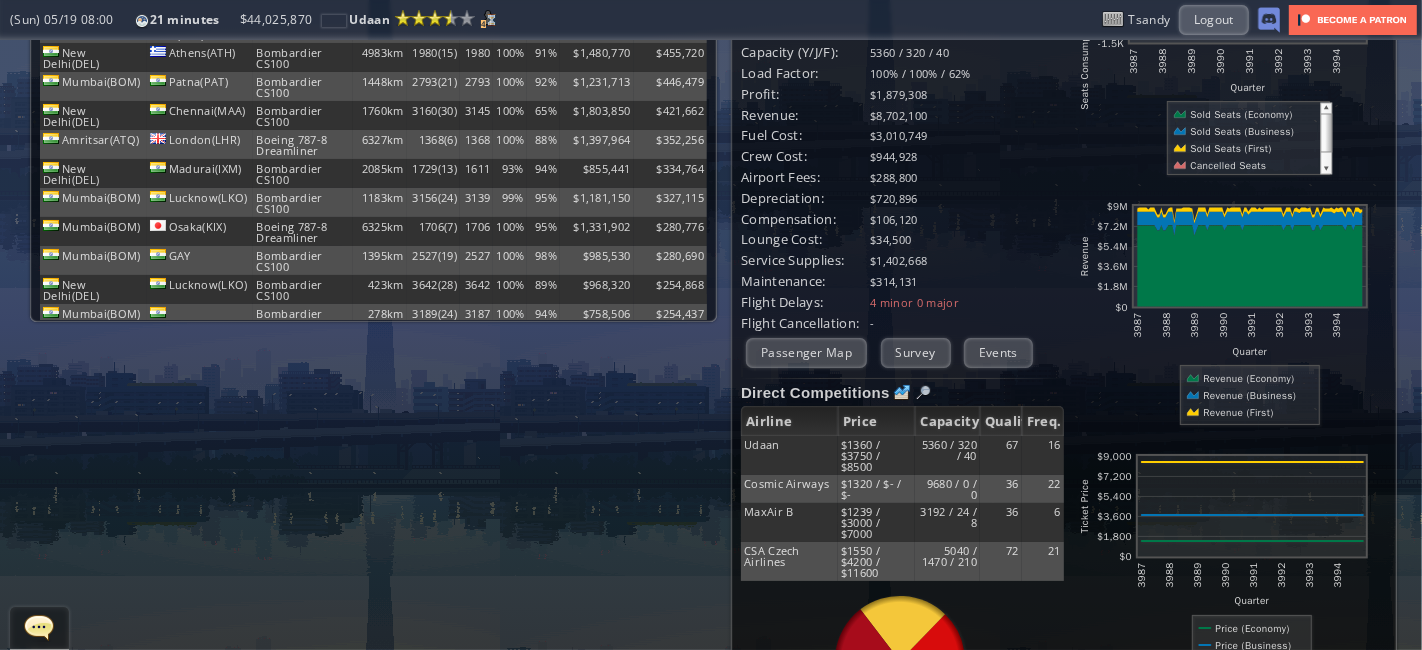 scroll, scrollTop: 0, scrollLeft: 0, axis: both 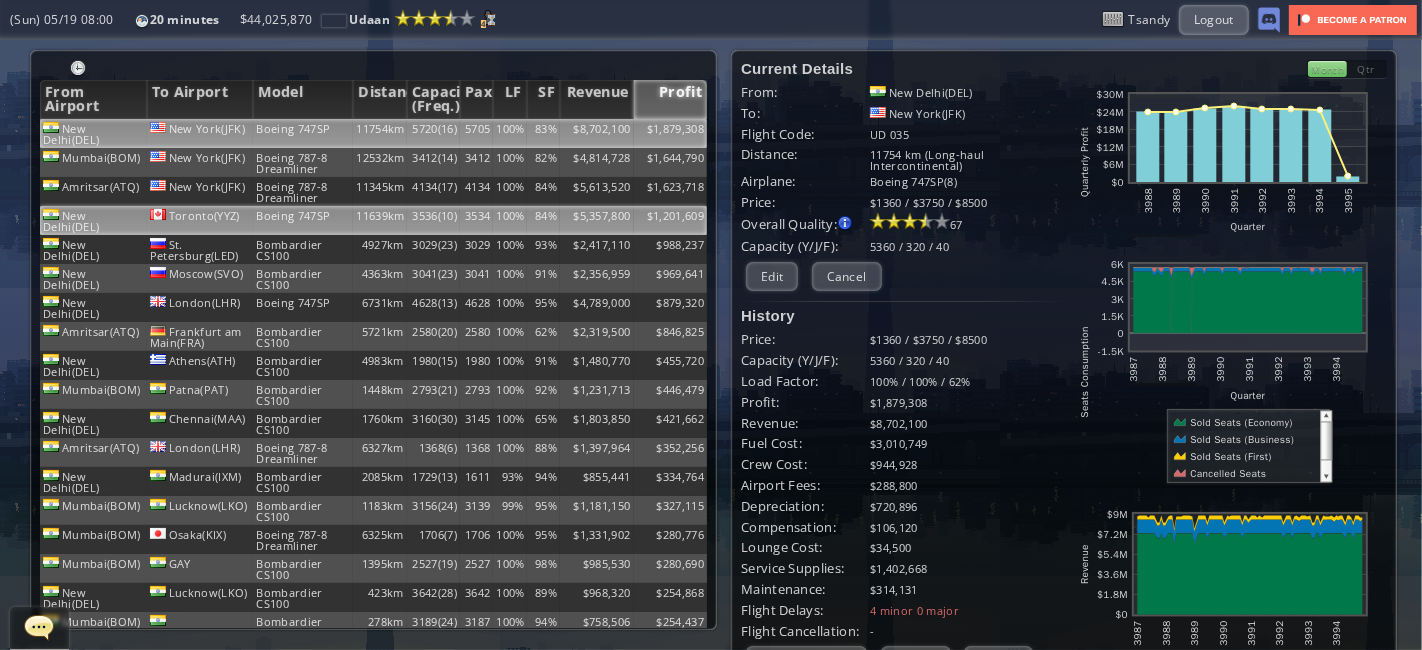 click on "Toronto(YYZ)" at bounding box center [200, 133] 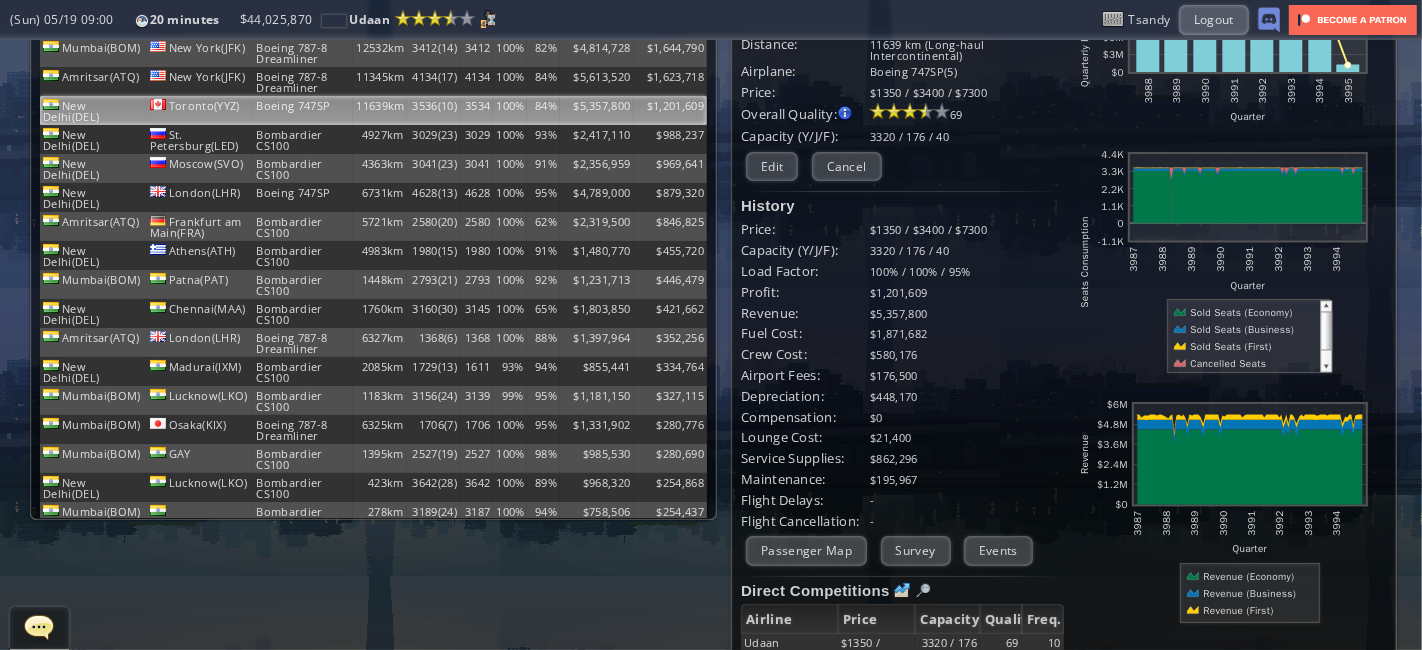 scroll, scrollTop: 103, scrollLeft: 0, axis: vertical 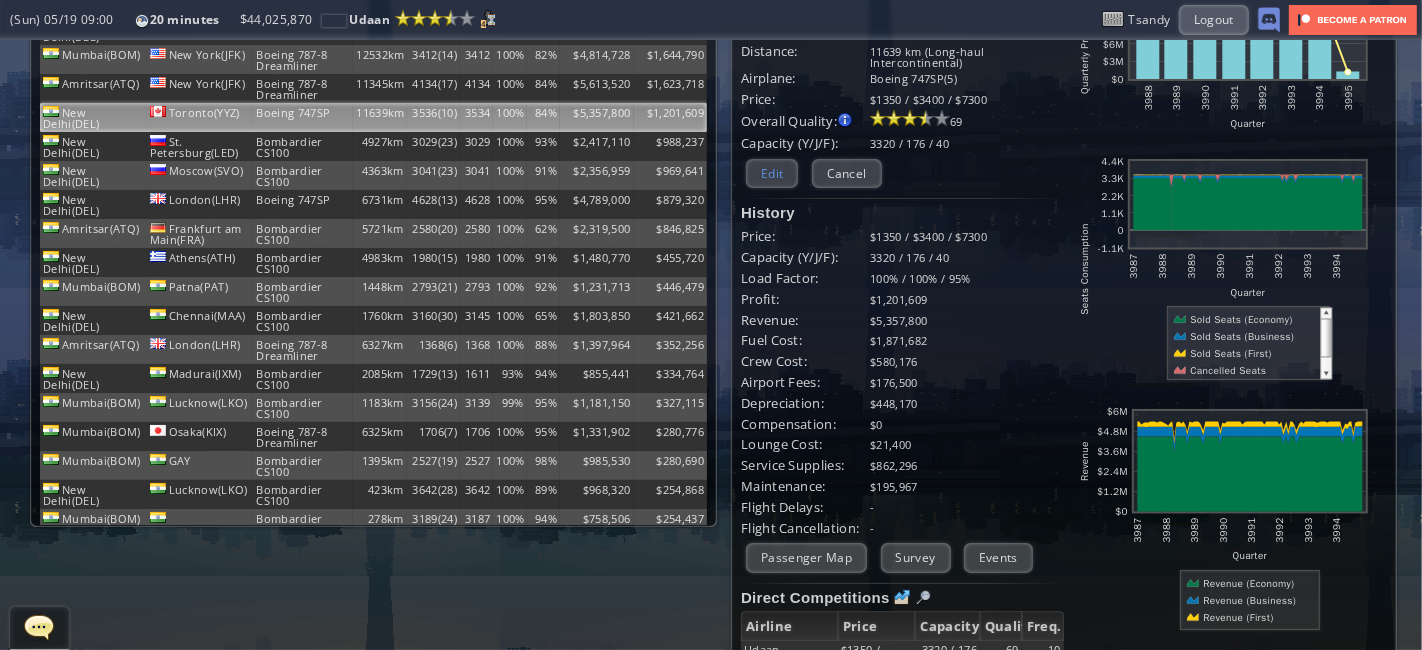 click on "Edit" at bounding box center (772, 173) 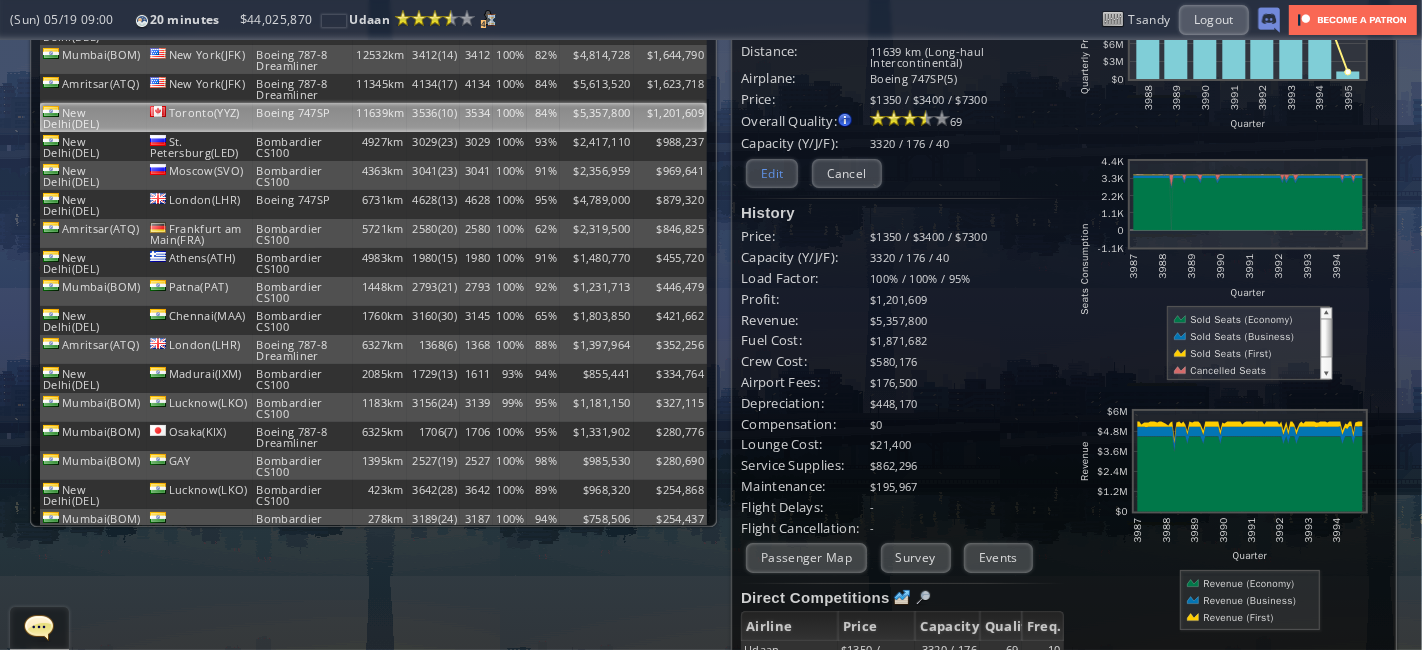 scroll, scrollTop: 0, scrollLeft: 0, axis: both 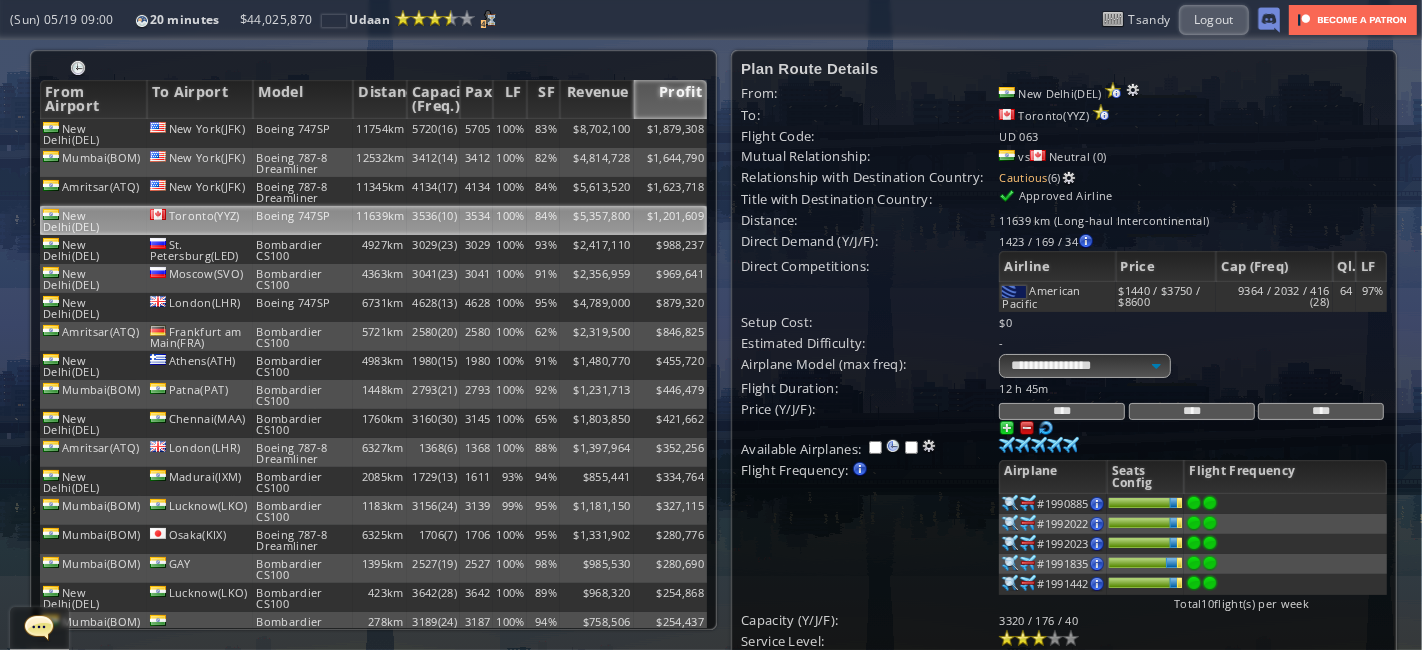 click on "****" at bounding box center (1321, 411) 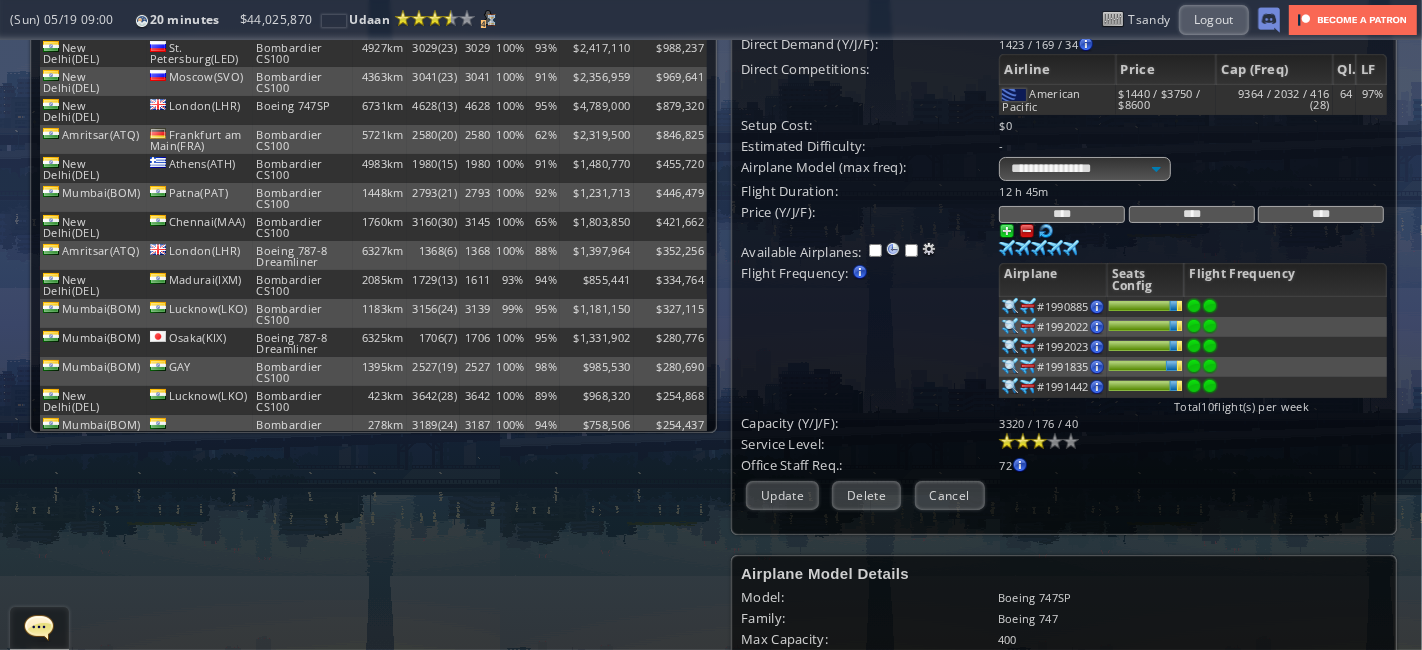 scroll, scrollTop: 202, scrollLeft: 0, axis: vertical 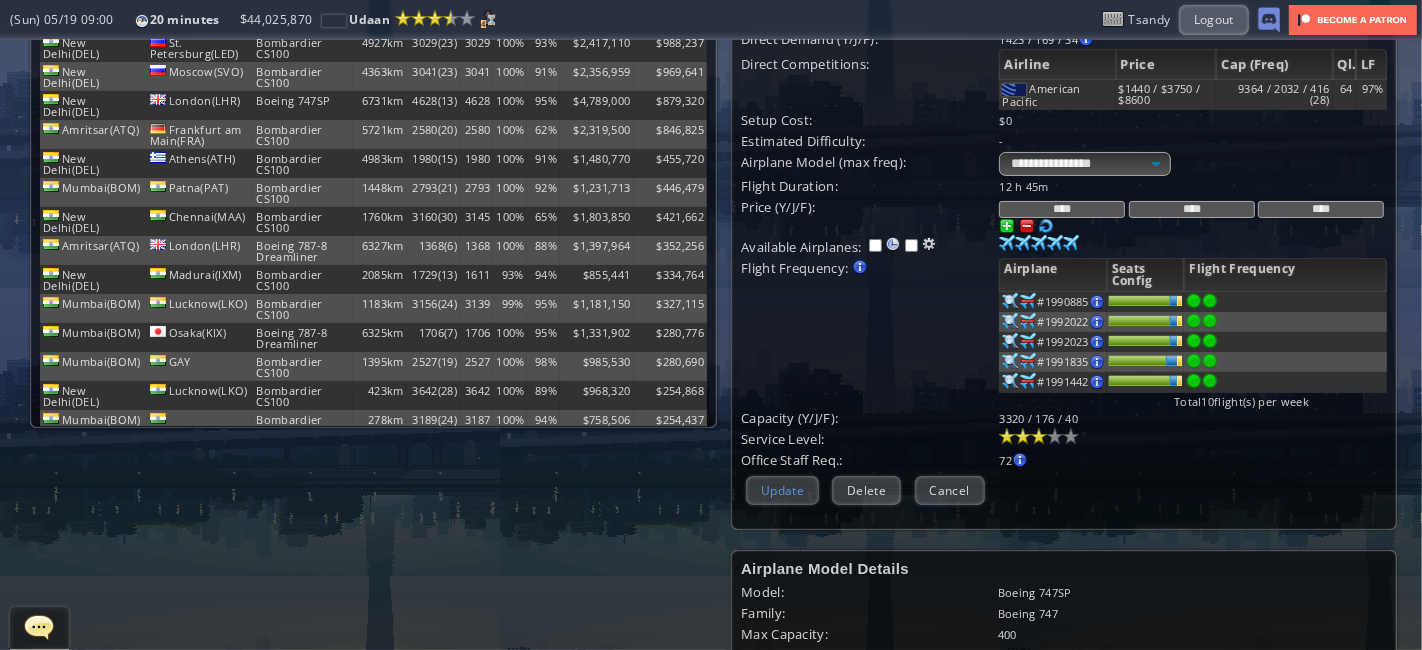 type on "****" 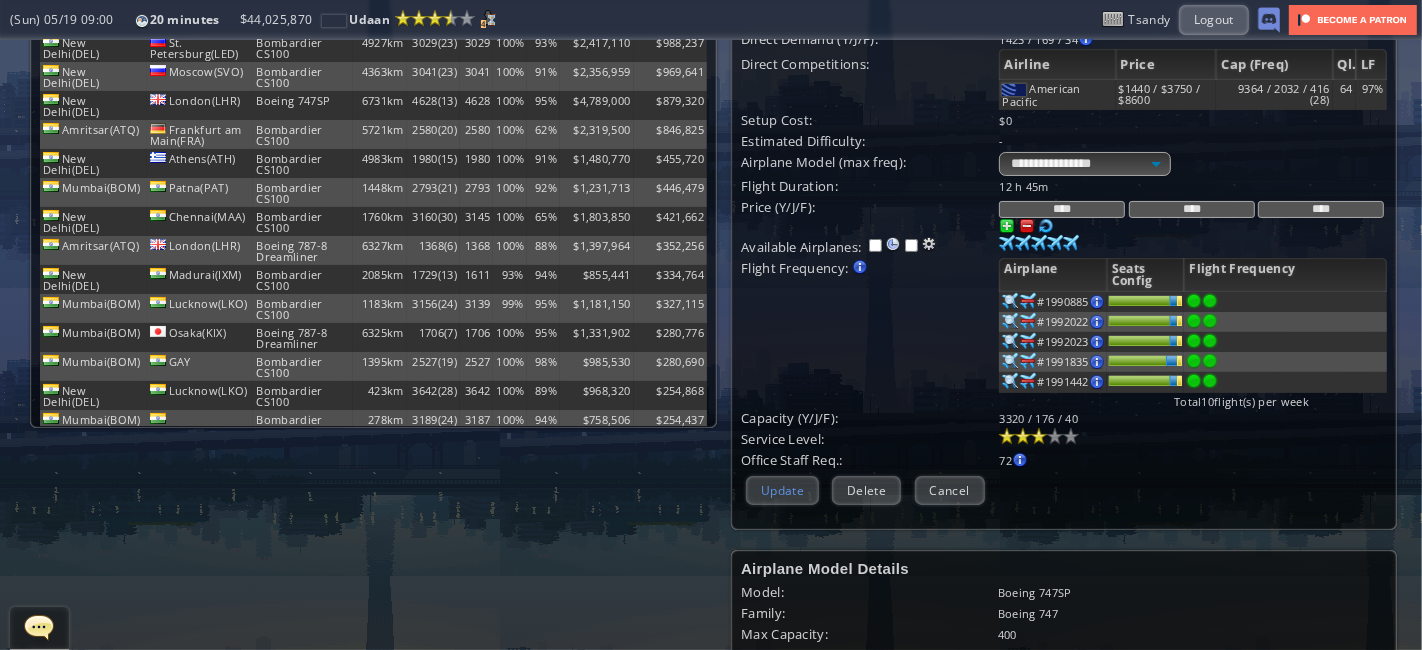 click on "Update" at bounding box center [782, 490] 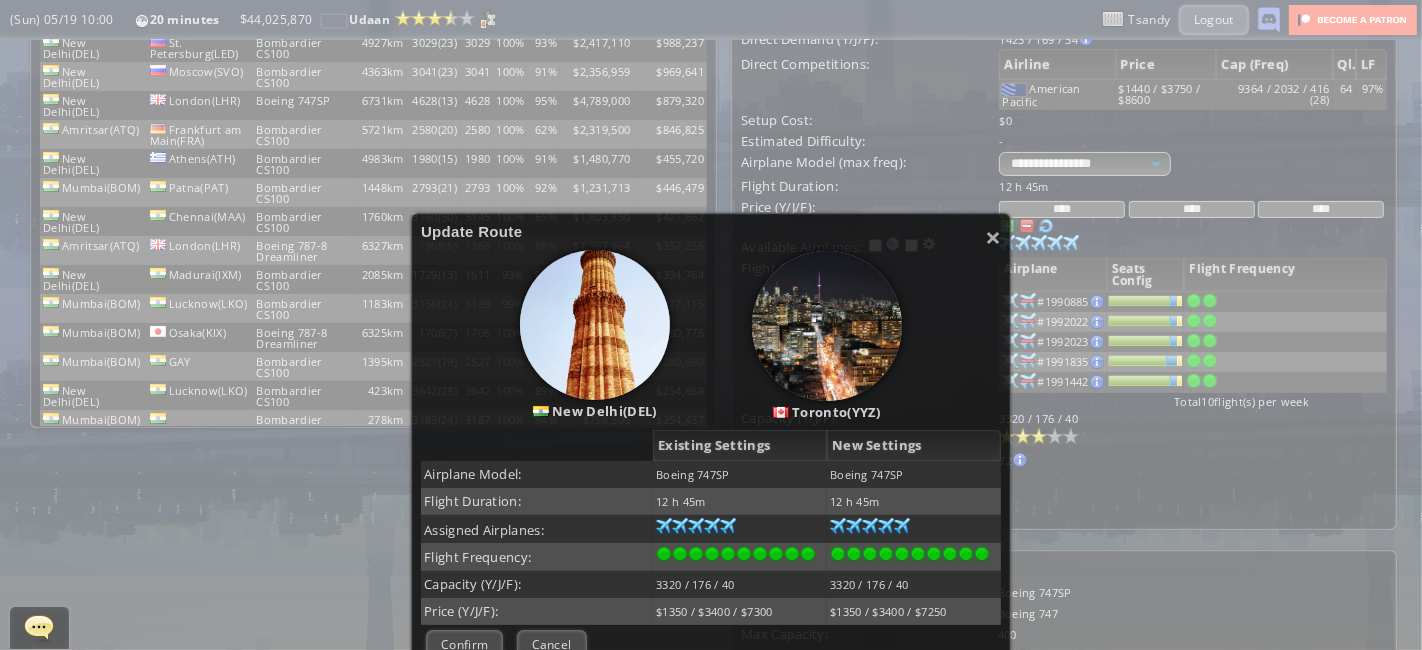 scroll, scrollTop: 242, scrollLeft: 0, axis: vertical 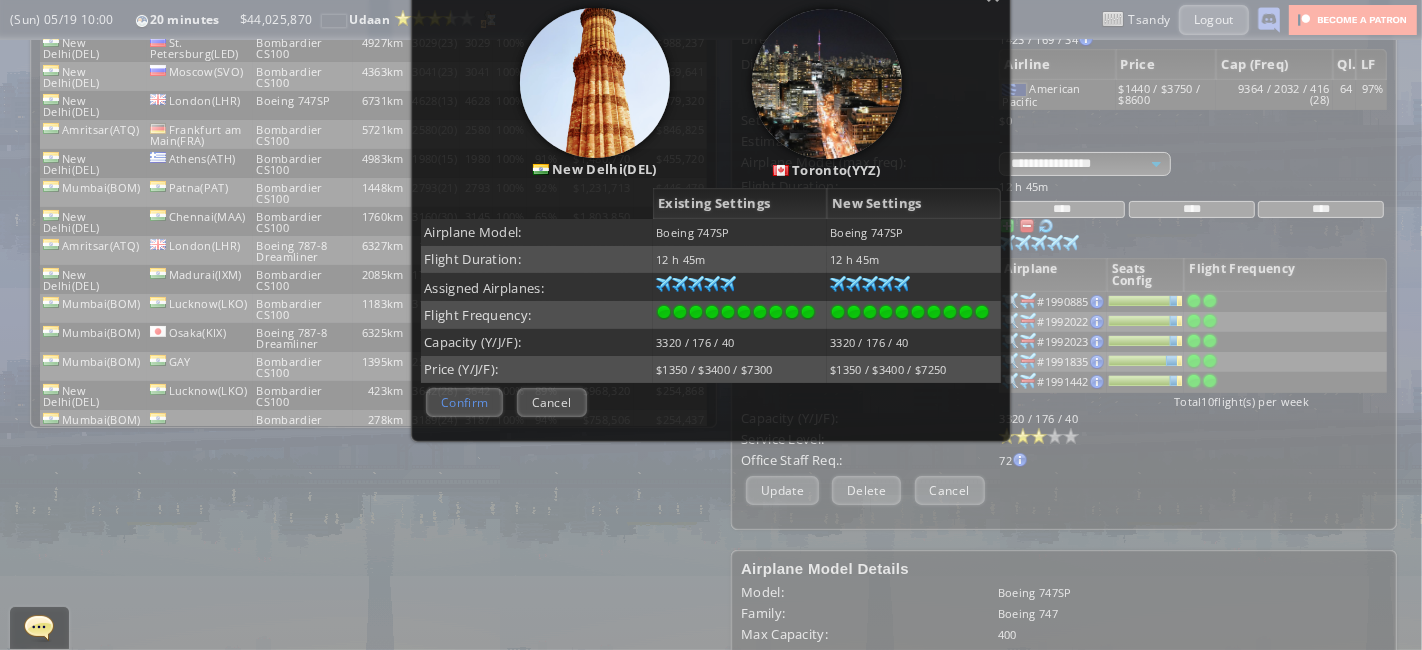 click on "Confirm" at bounding box center (464, 402) 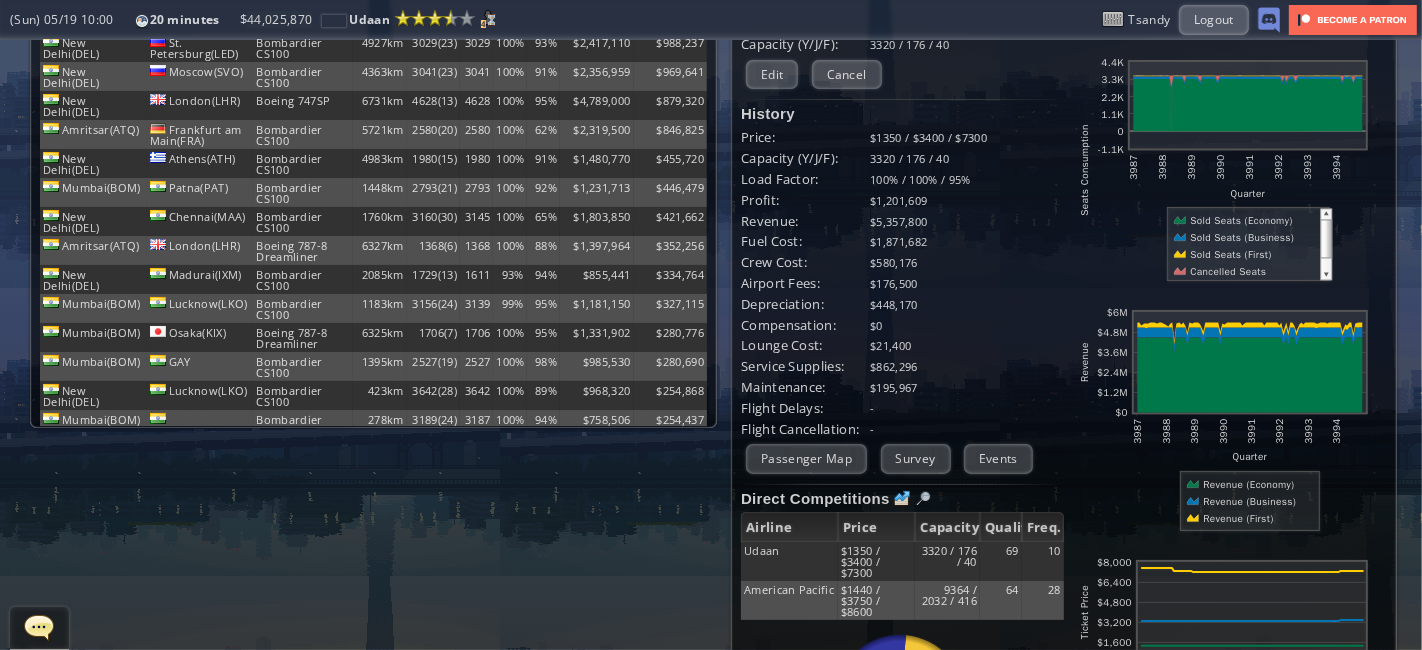 scroll, scrollTop: 0, scrollLeft: 0, axis: both 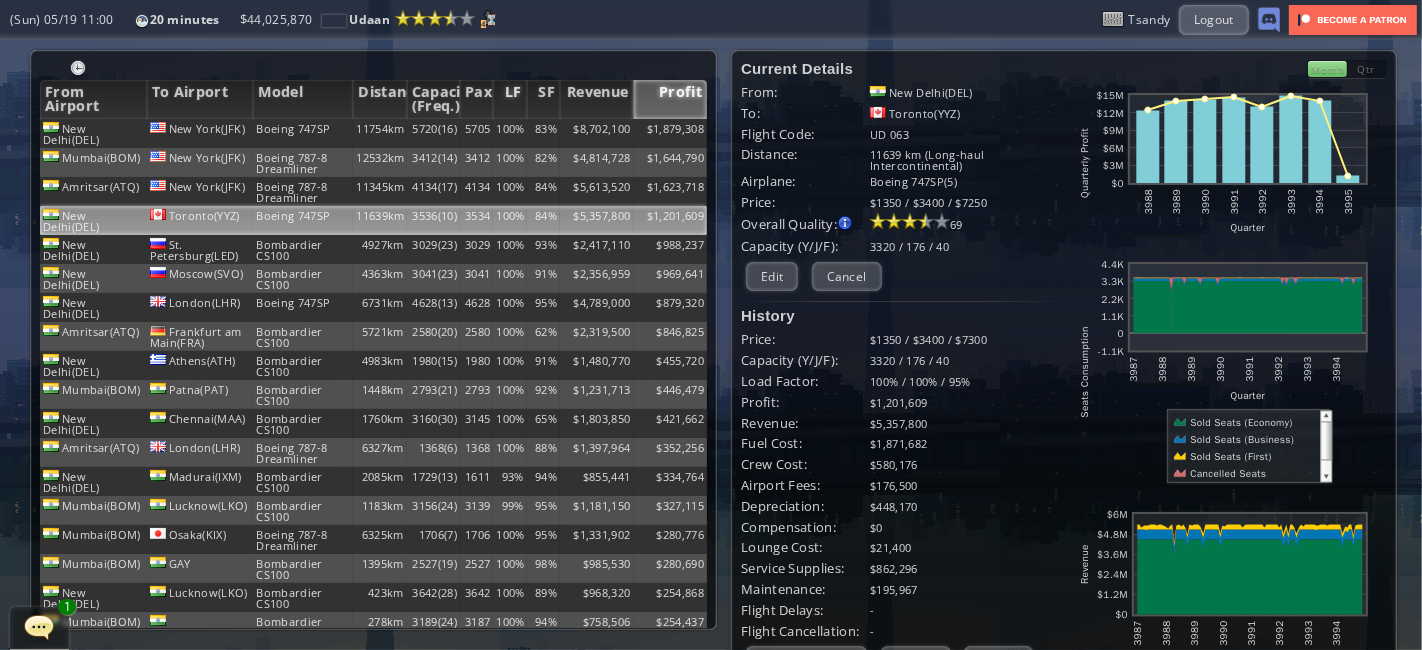 click on "LF" at bounding box center [509, 99] 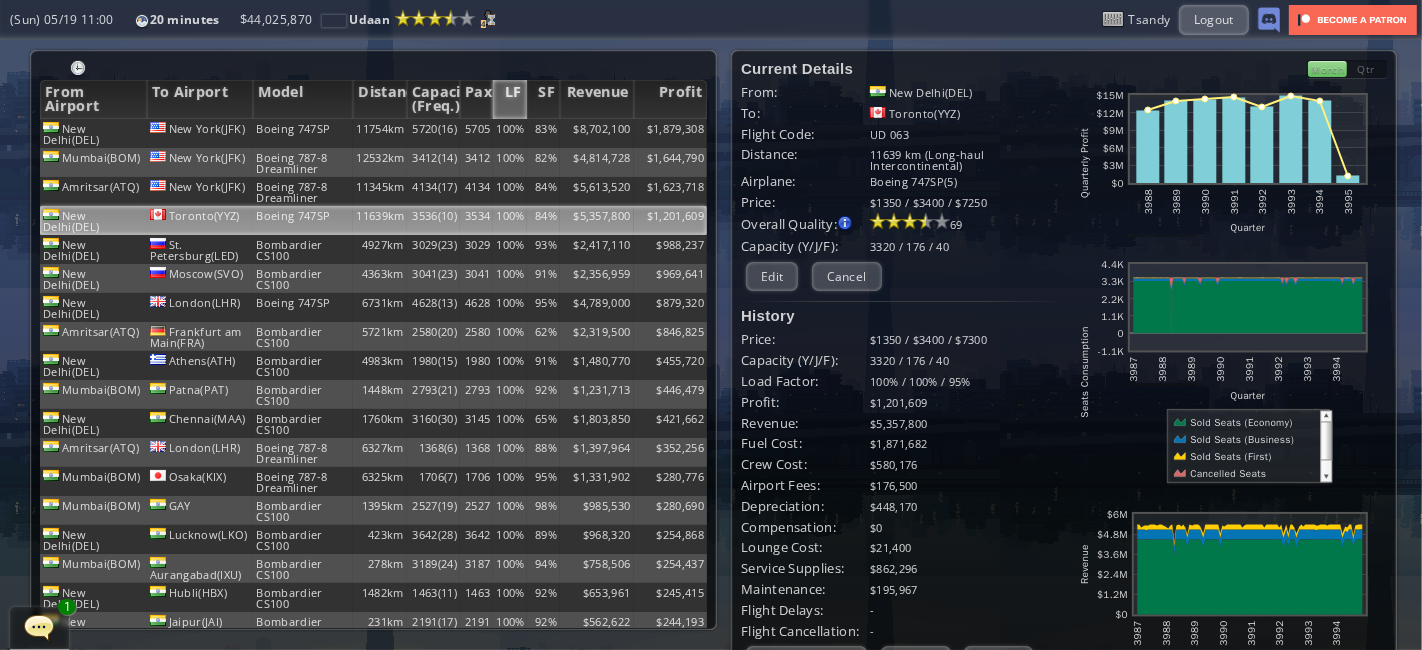 click on "LF" at bounding box center [509, 99] 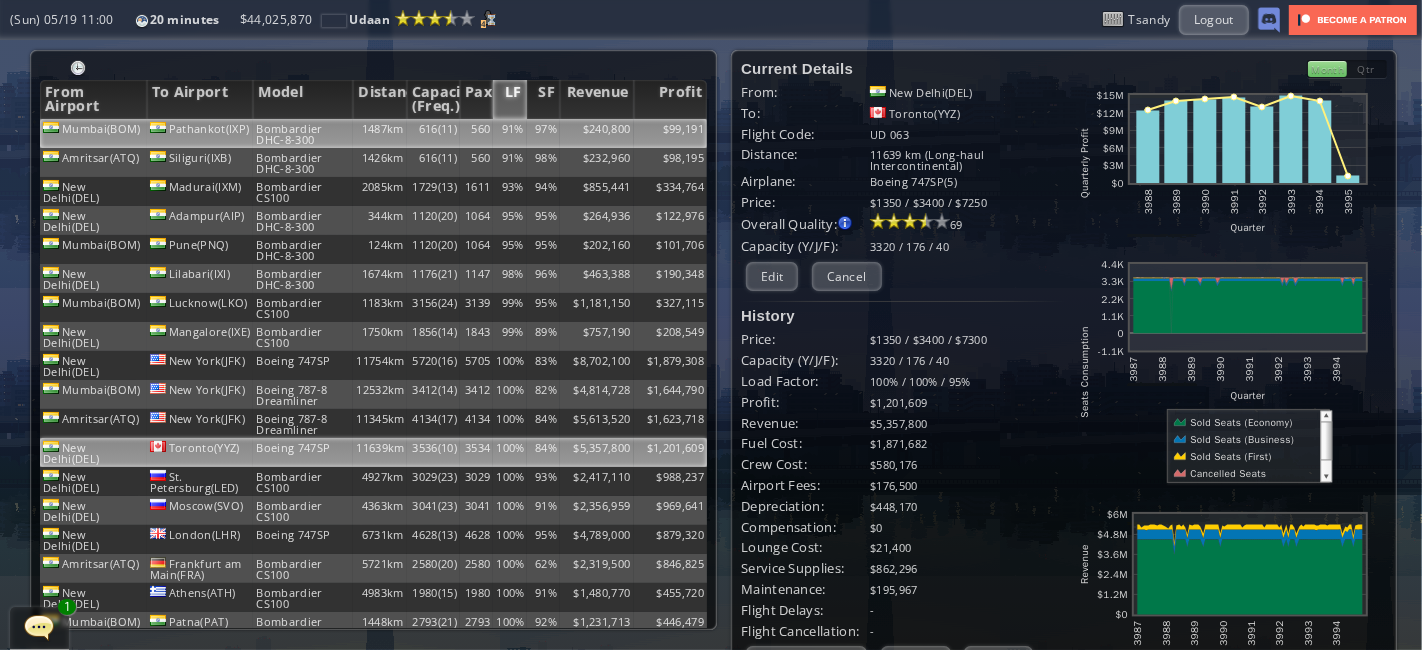 click on "560" at bounding box center [476, 133] 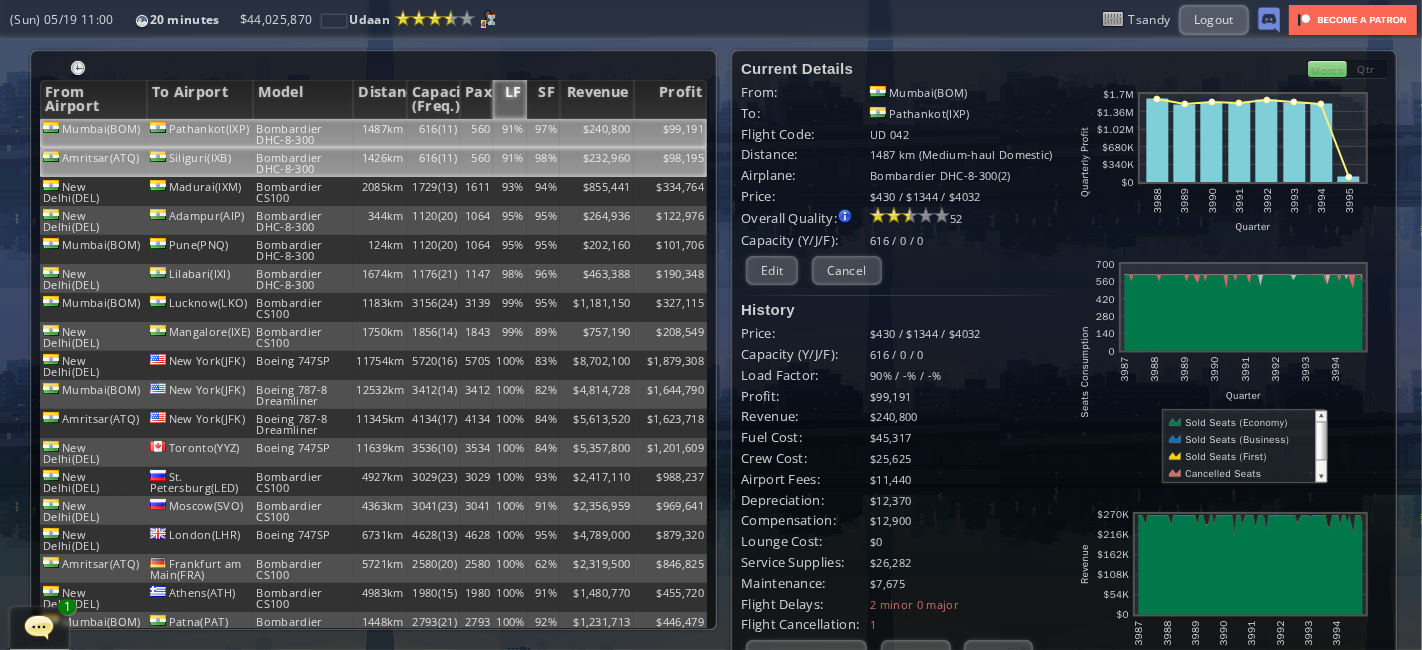 click on "560" at bounding box center (476, 133) 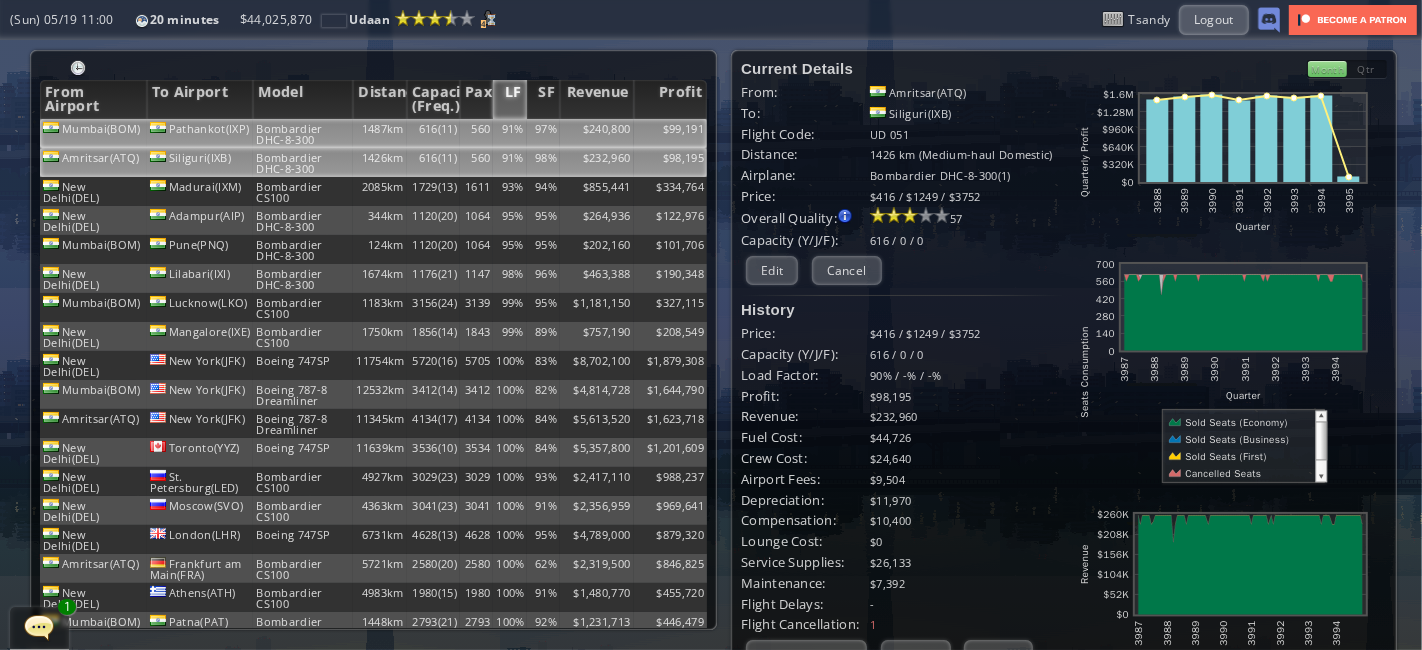 click on "560" at bounding box center [476, 133] 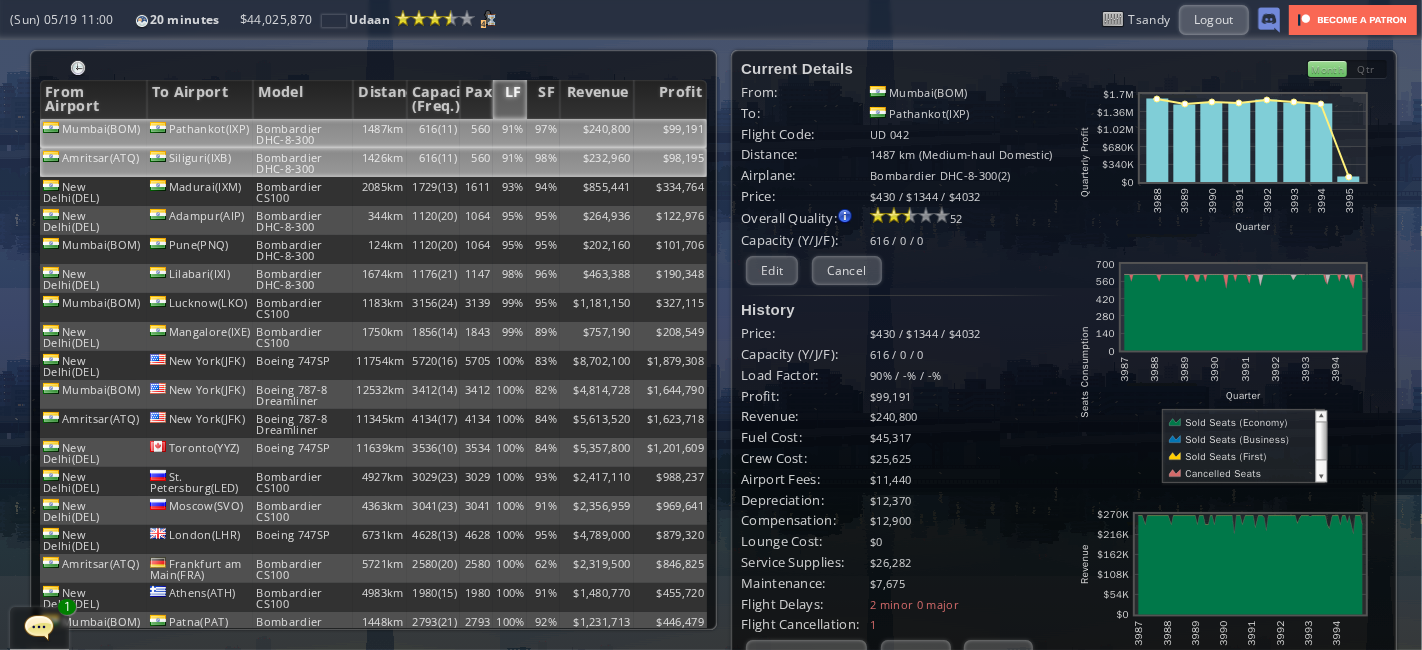 click on "560" at bounding box center (476, 133) 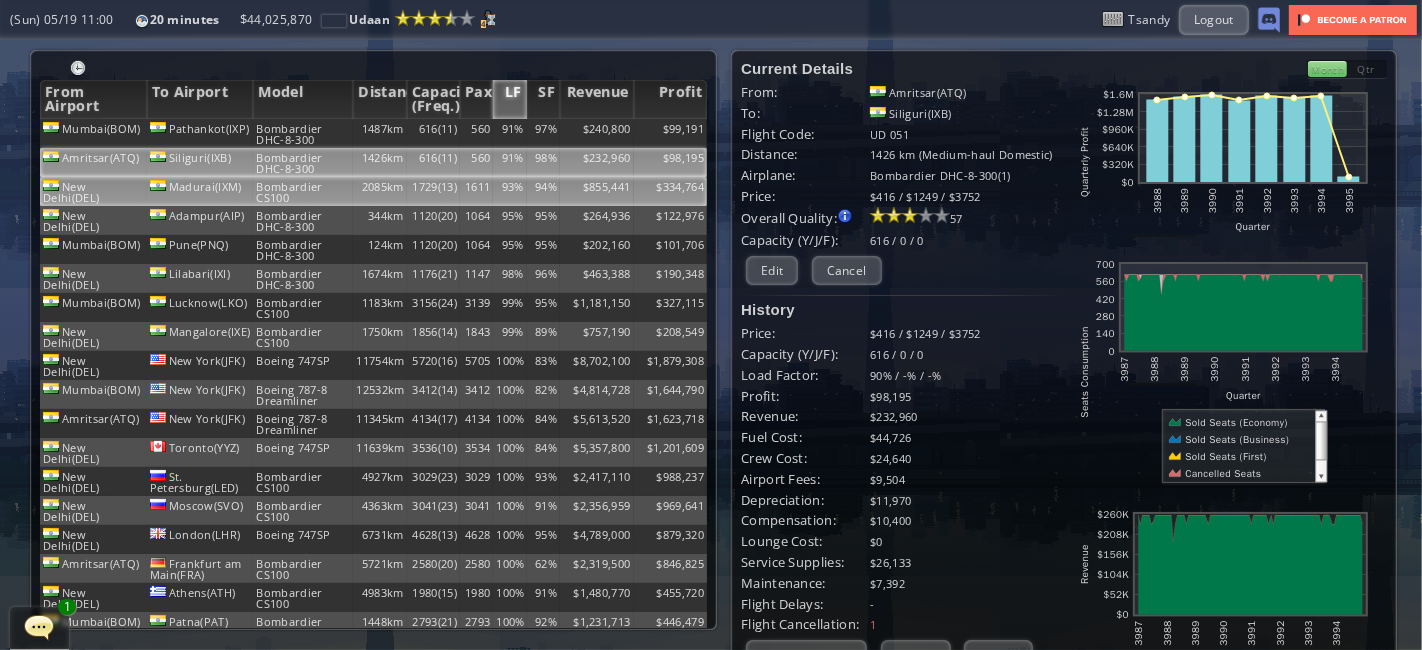 click on "1611" at bounding box center [476, 133] 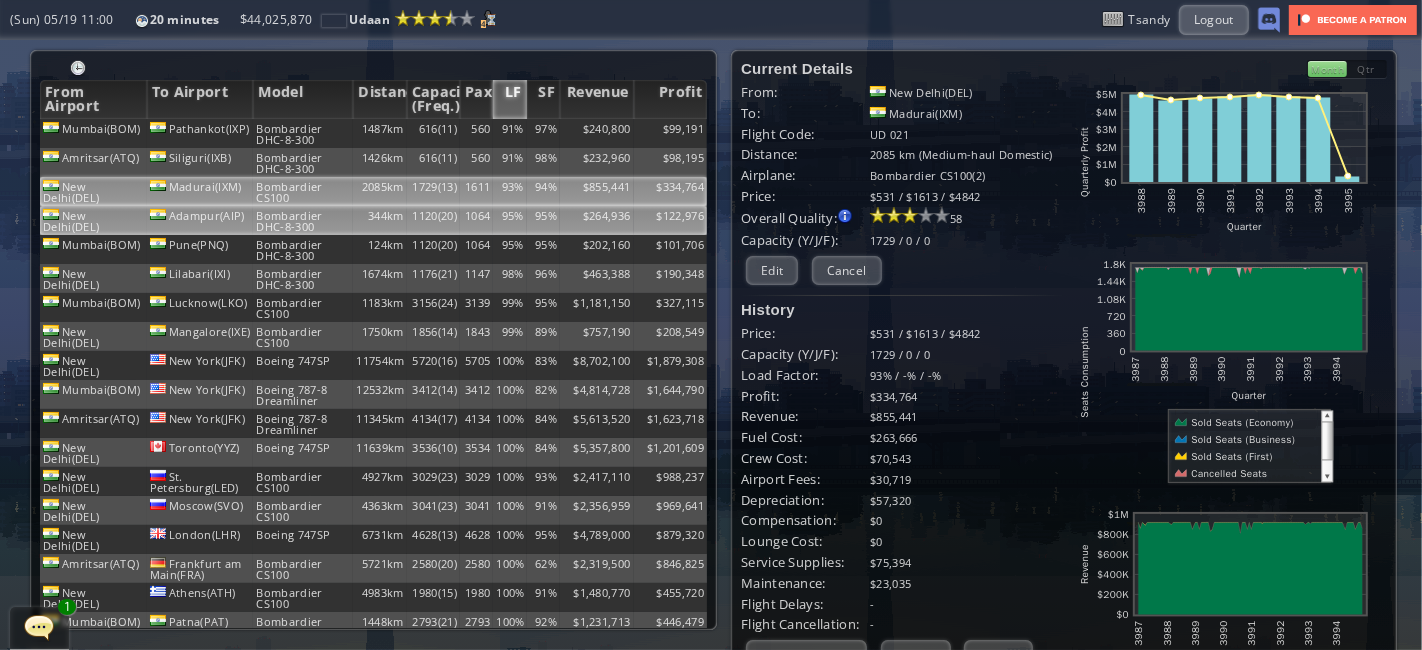 click on "1064" at bounding box center [476, 133] 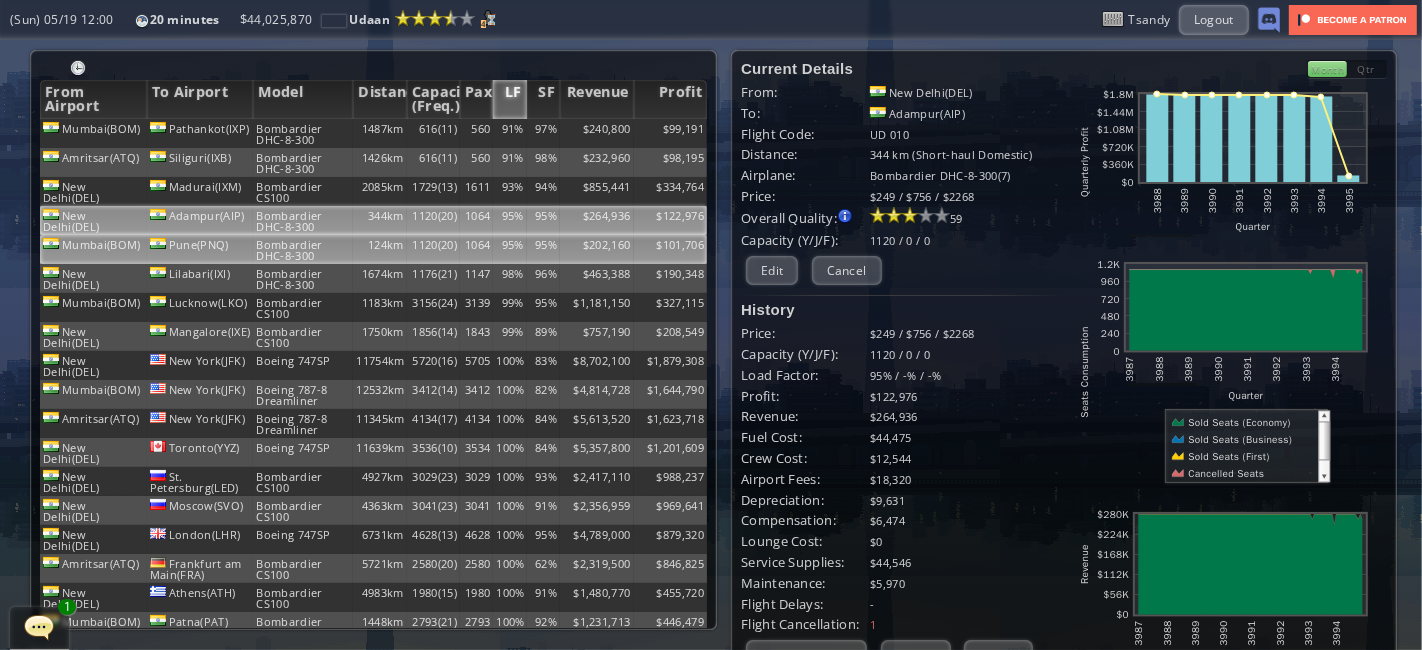 click on "1064" at bounding box center (476, 133) 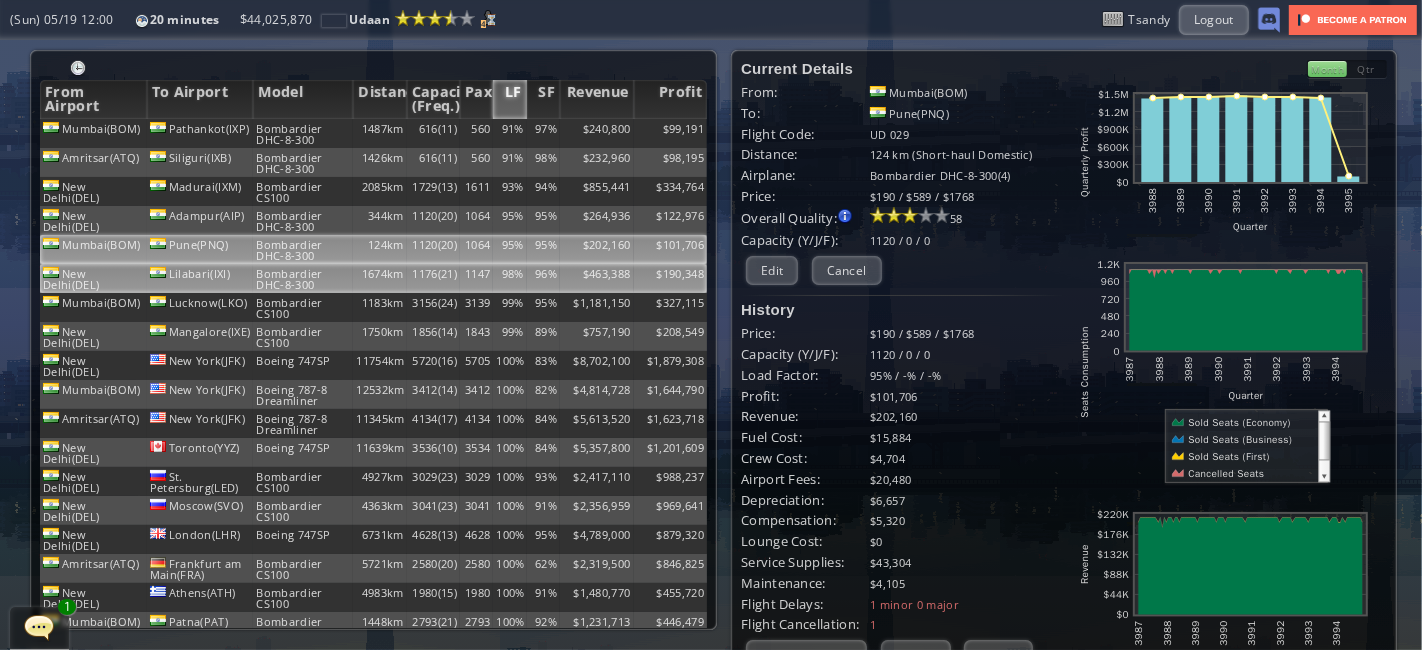 click on "1147" at bounding box center [476, 133] 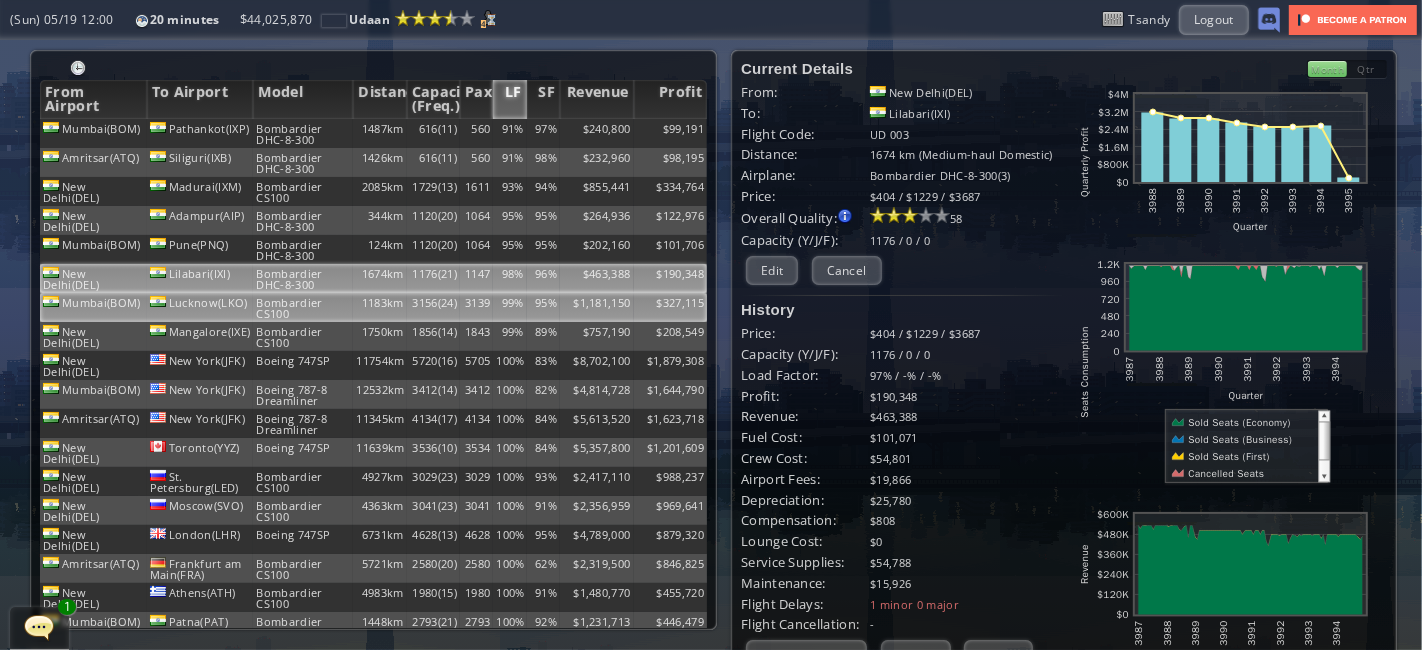 click on "3139" at bounding box center (476, 133) 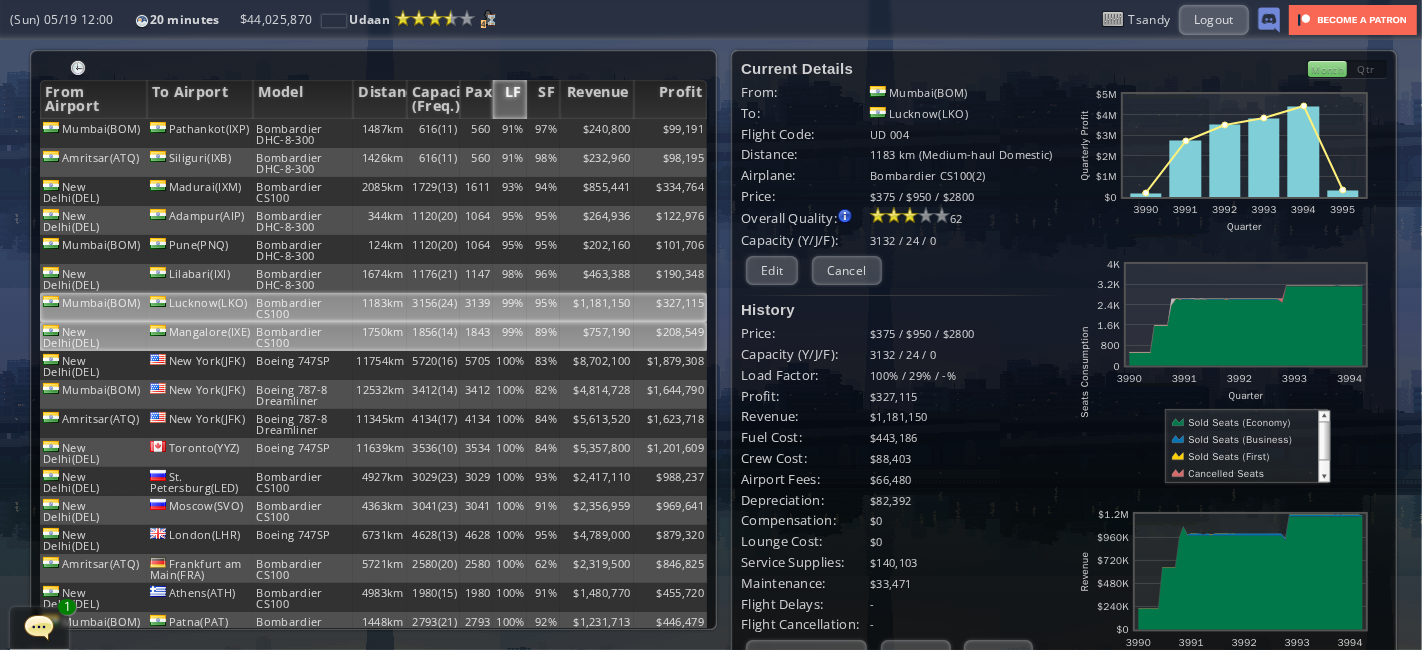click on "1843" at bounding box center (476, 133) 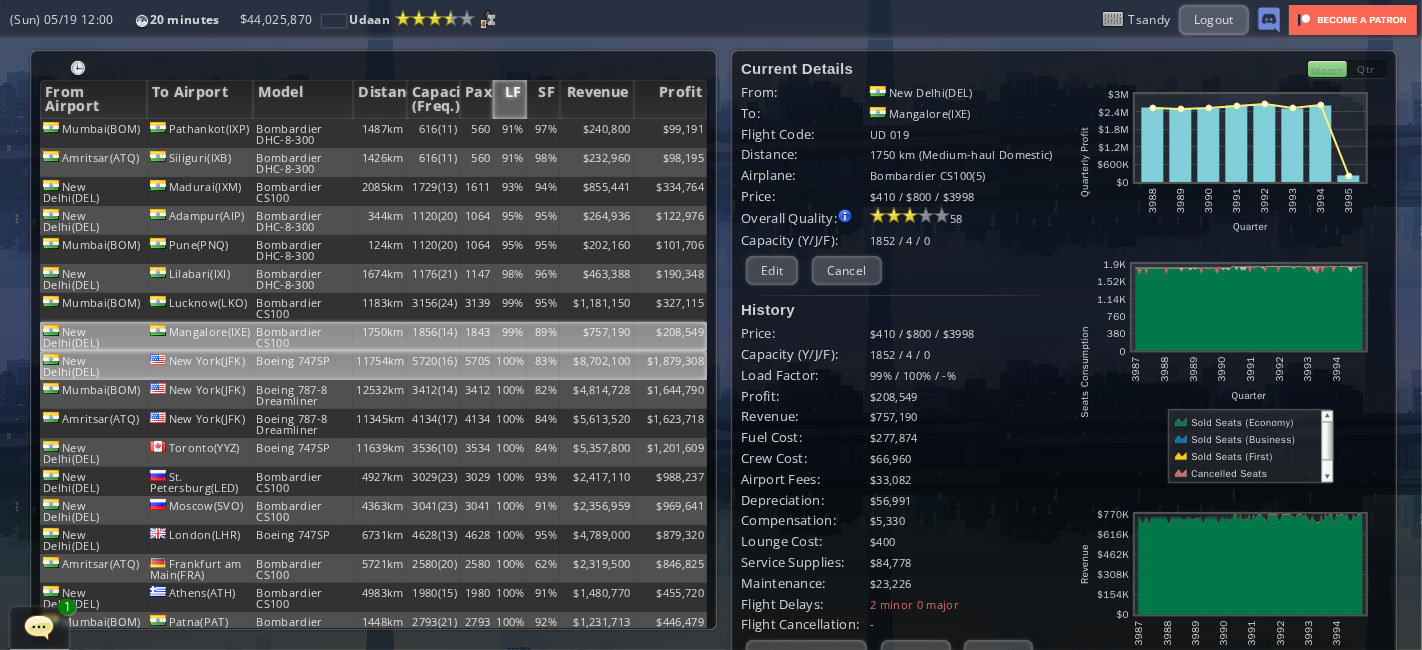click on "5705" at bounding box center (476, 133) 